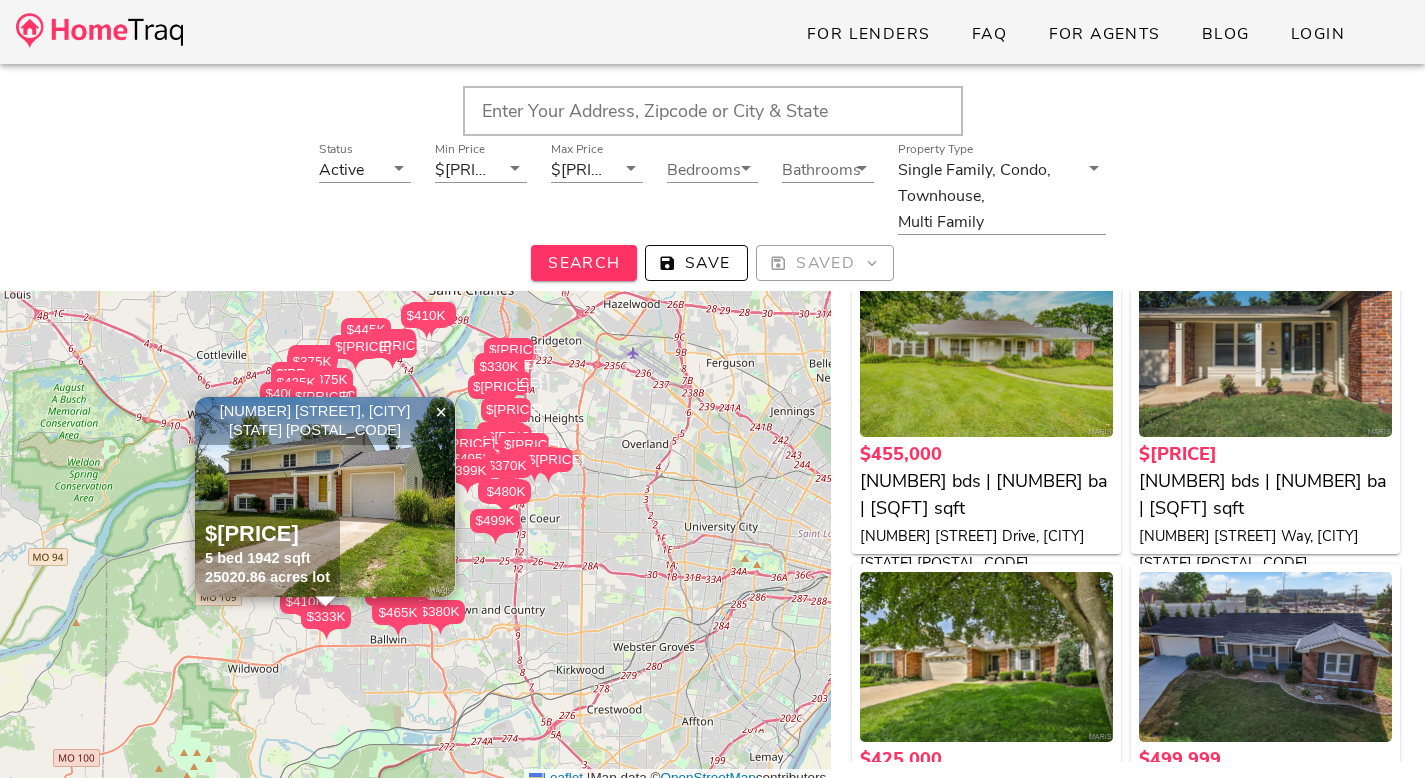 scroll, scrollTop: 0, scrollLeft: 0, axis: both 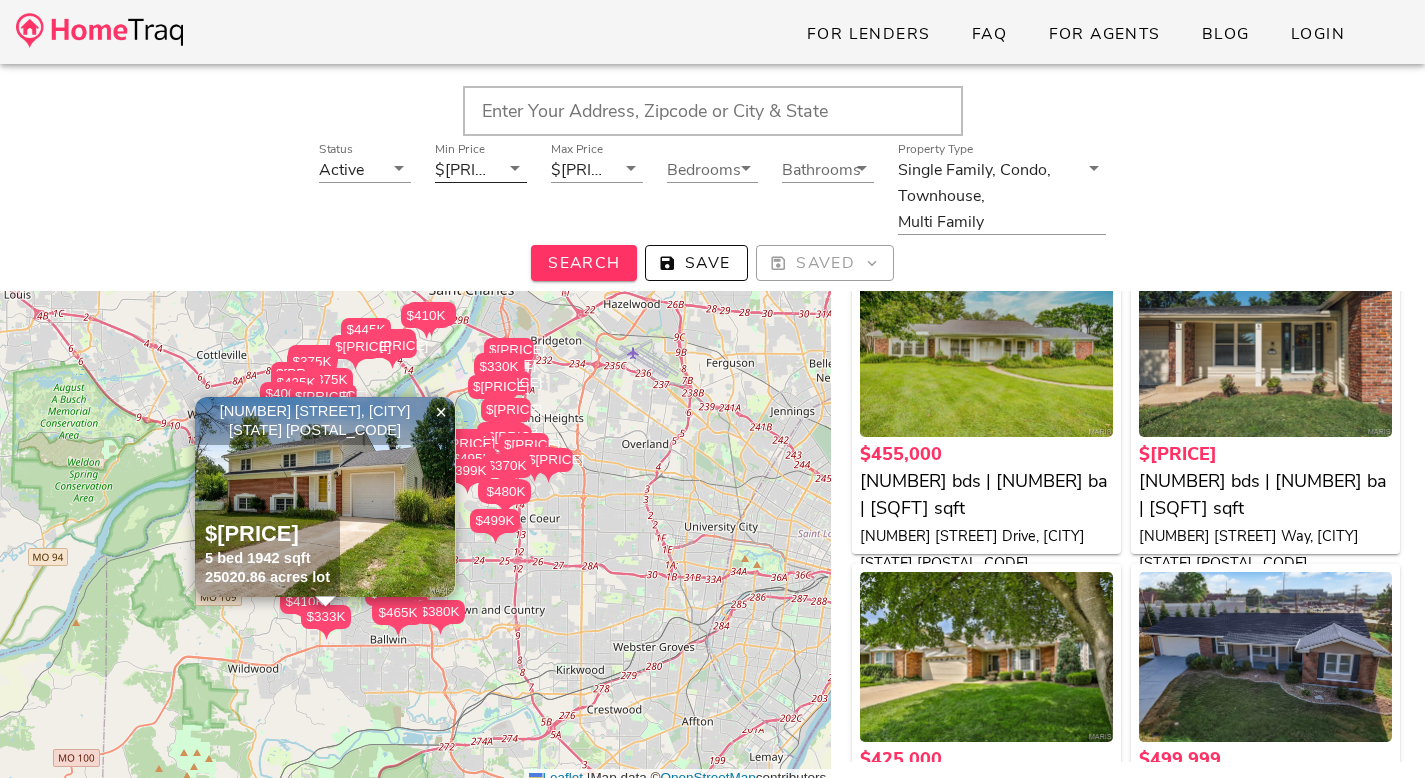 click at bounding box center (515, 168) 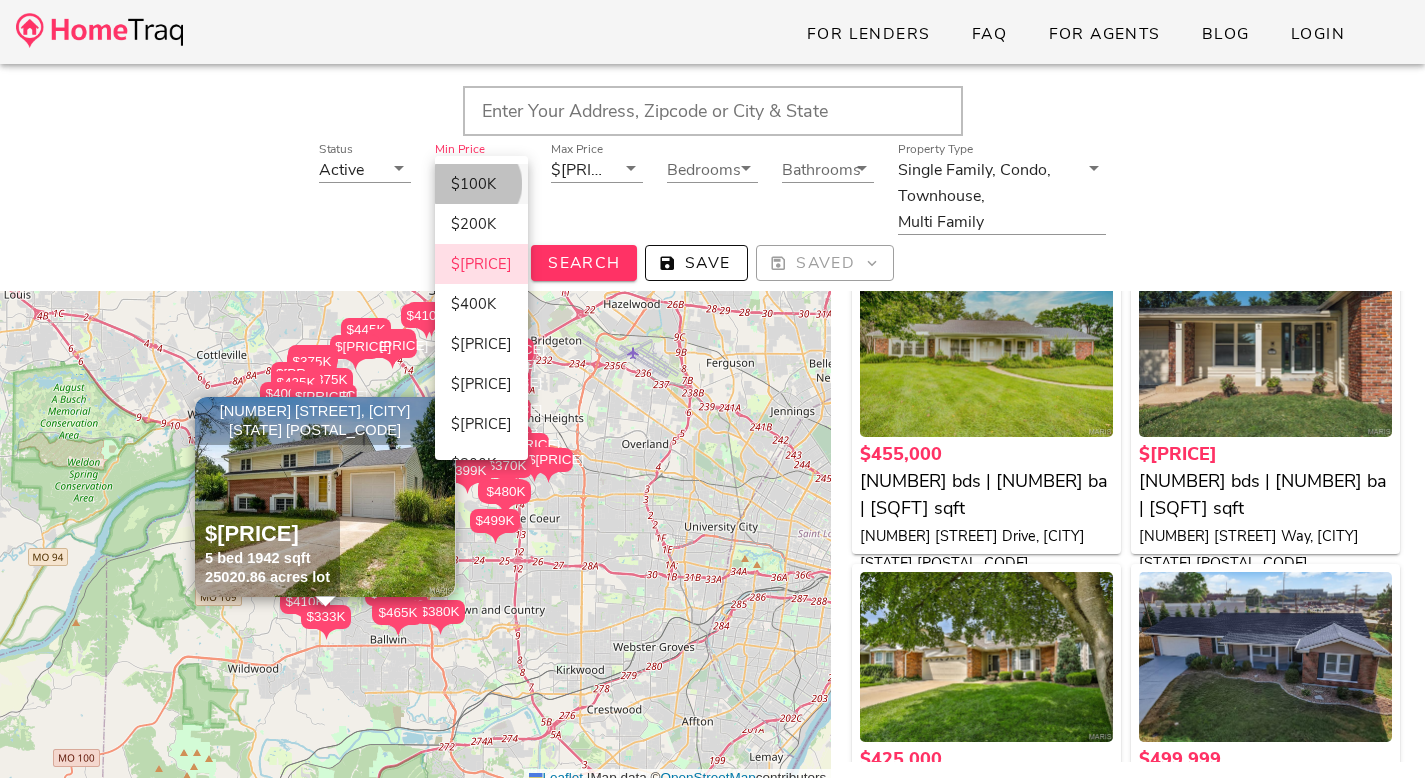 click on "$100K" at bounding box center (481, 184) 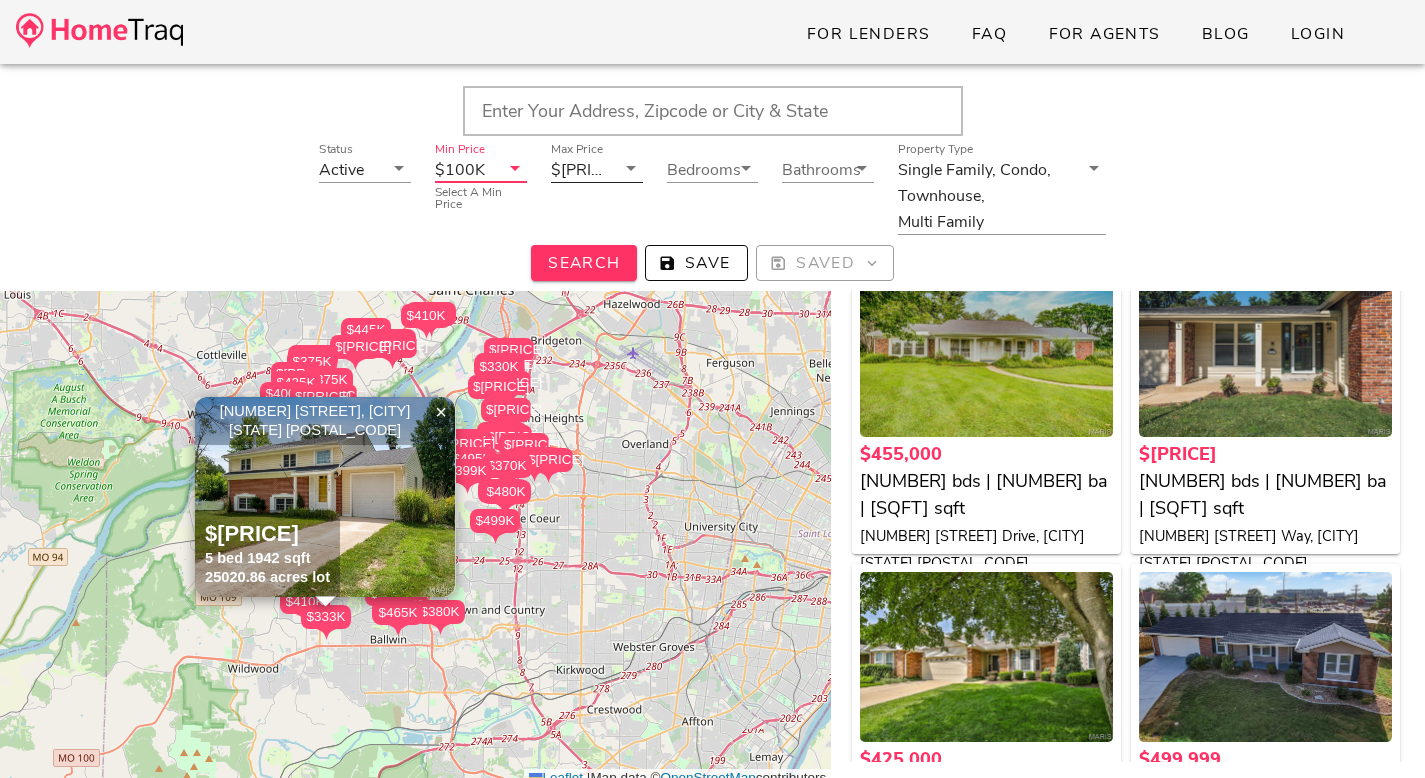 click on "$[PRICE]" at bounding box center (579, 170) 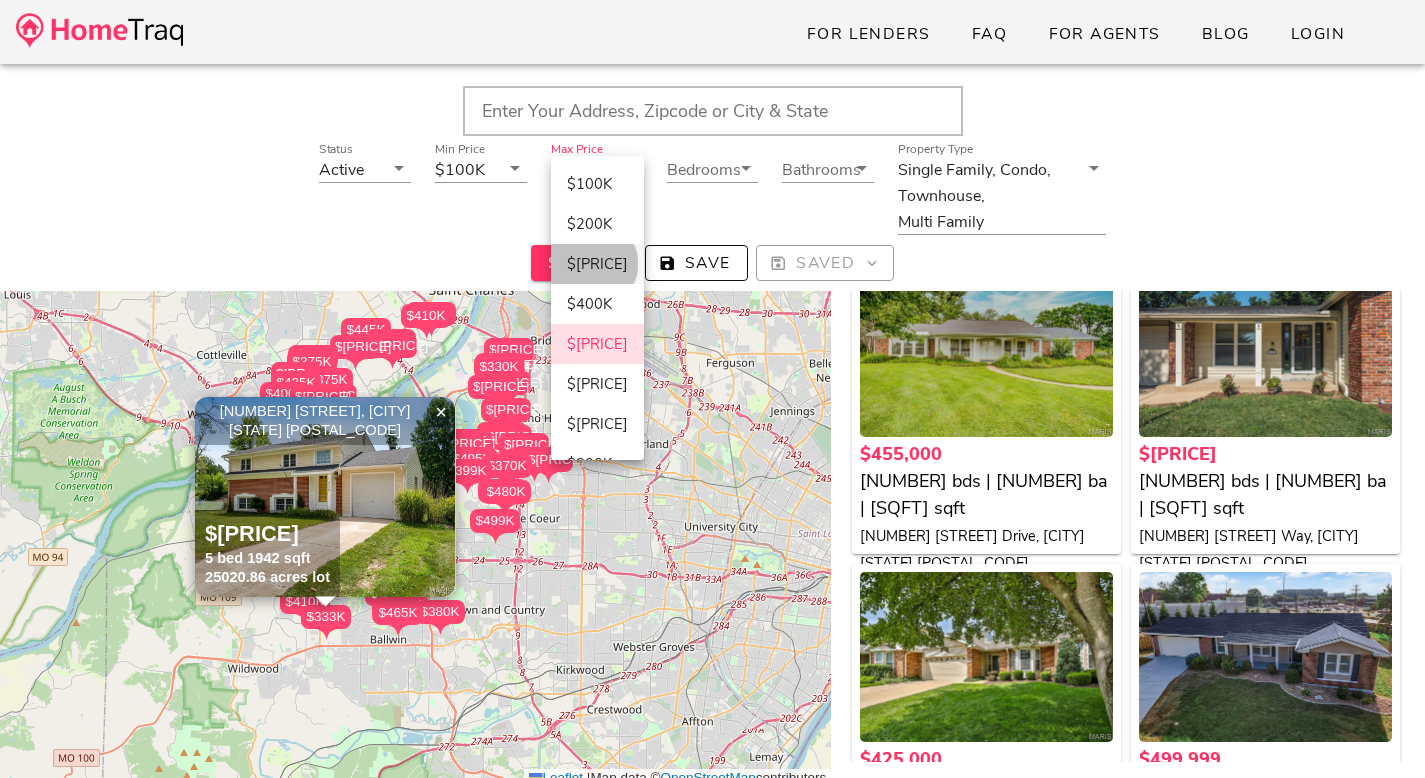 click on "$[PRICE]" at bounding box center (597, 264) 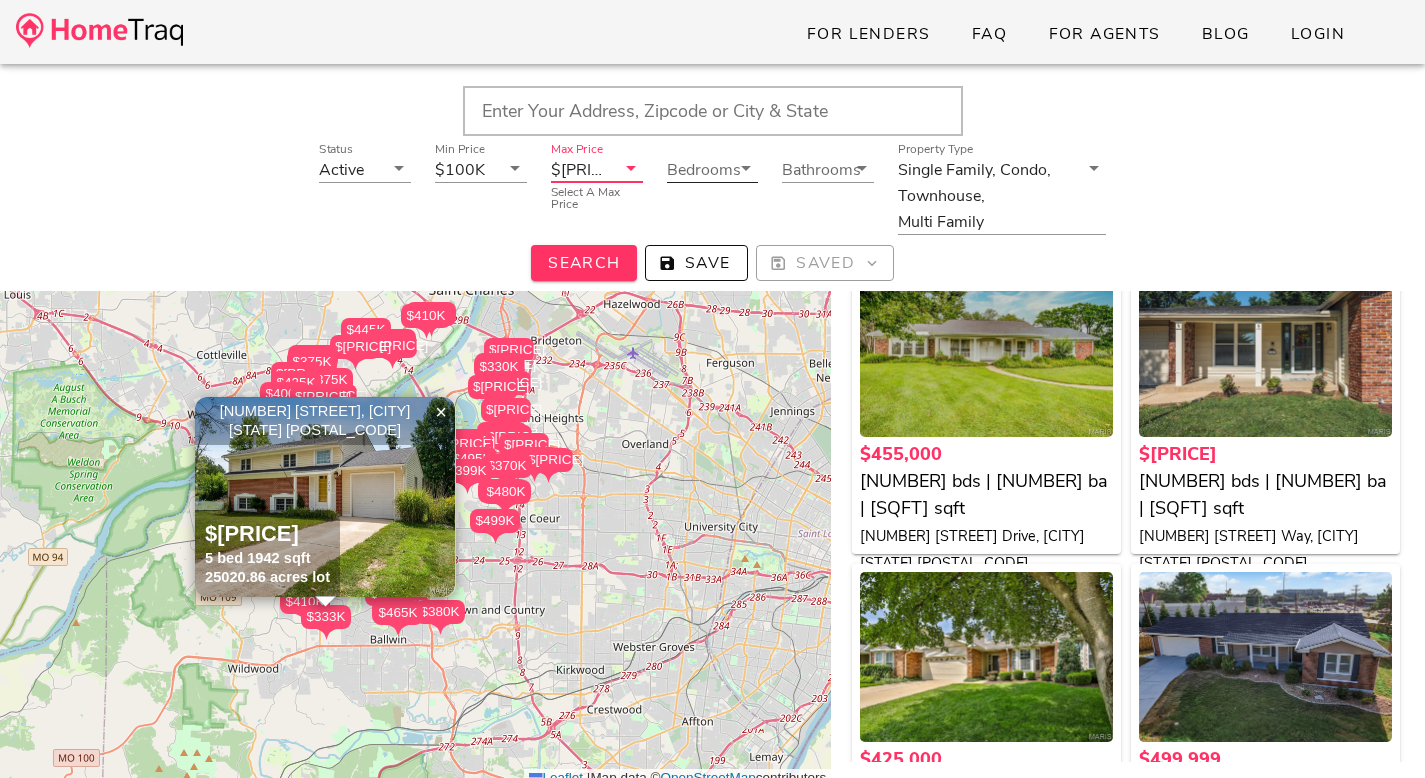 click on "Bedrooms" at bounding box center [699, 169] 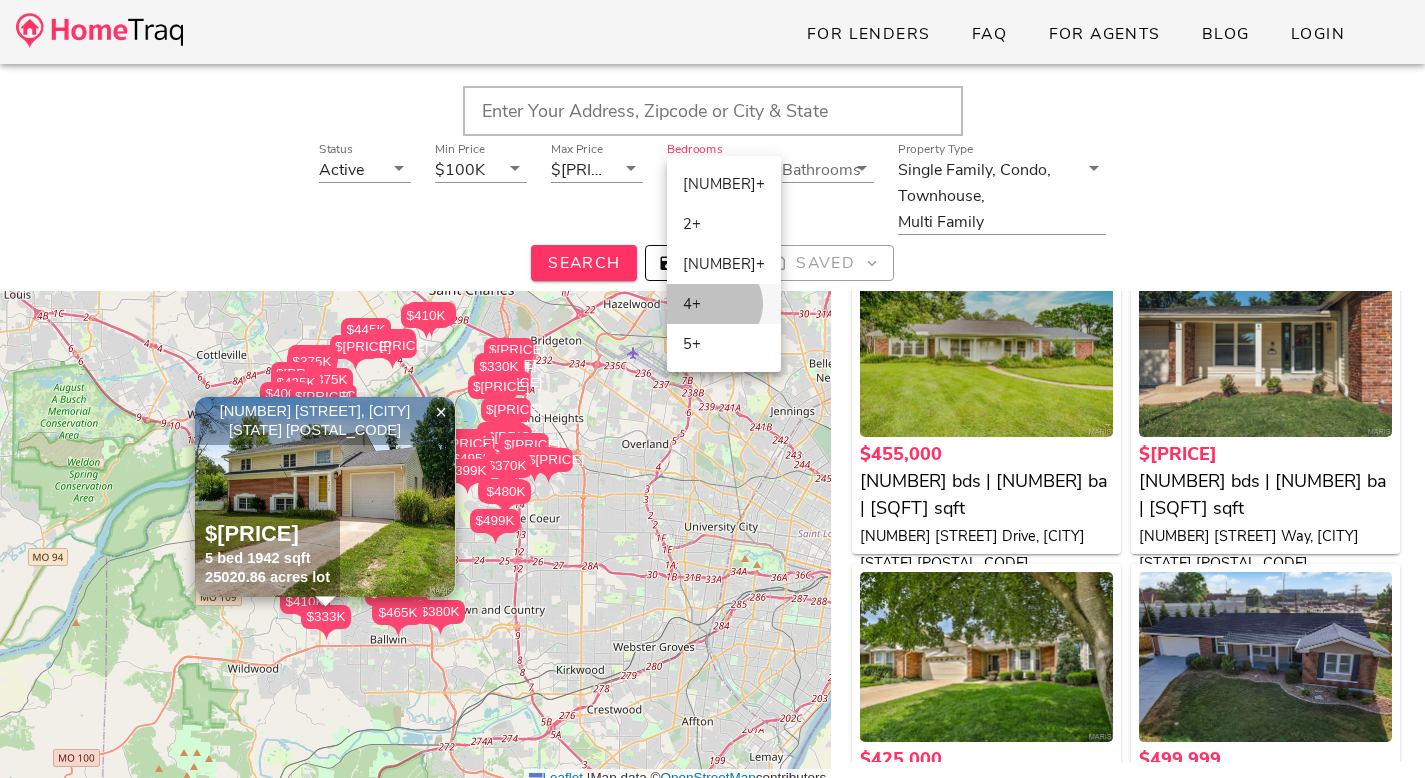 click on "4+" at bounding box center [724, 304] 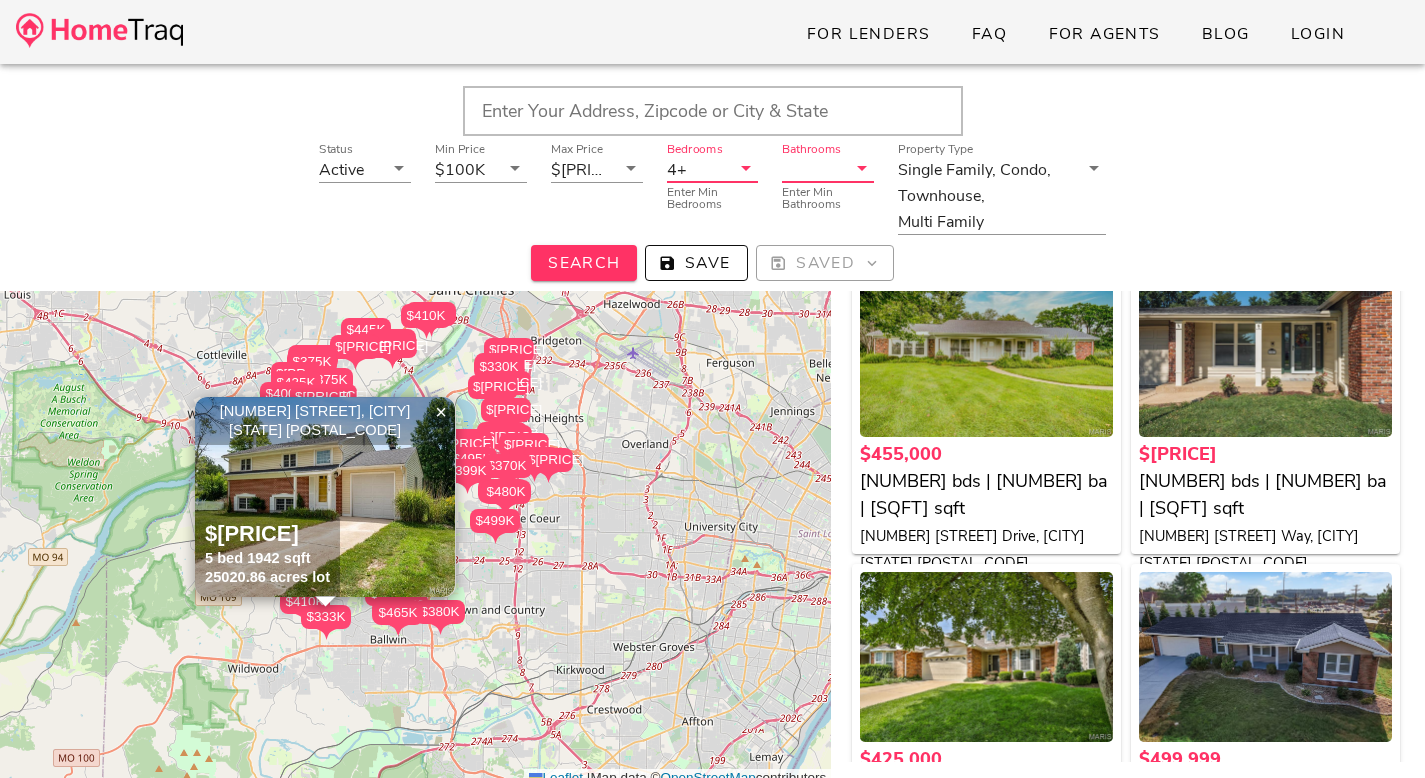 click on "Bathrooms" at bounding box center (814, 169) 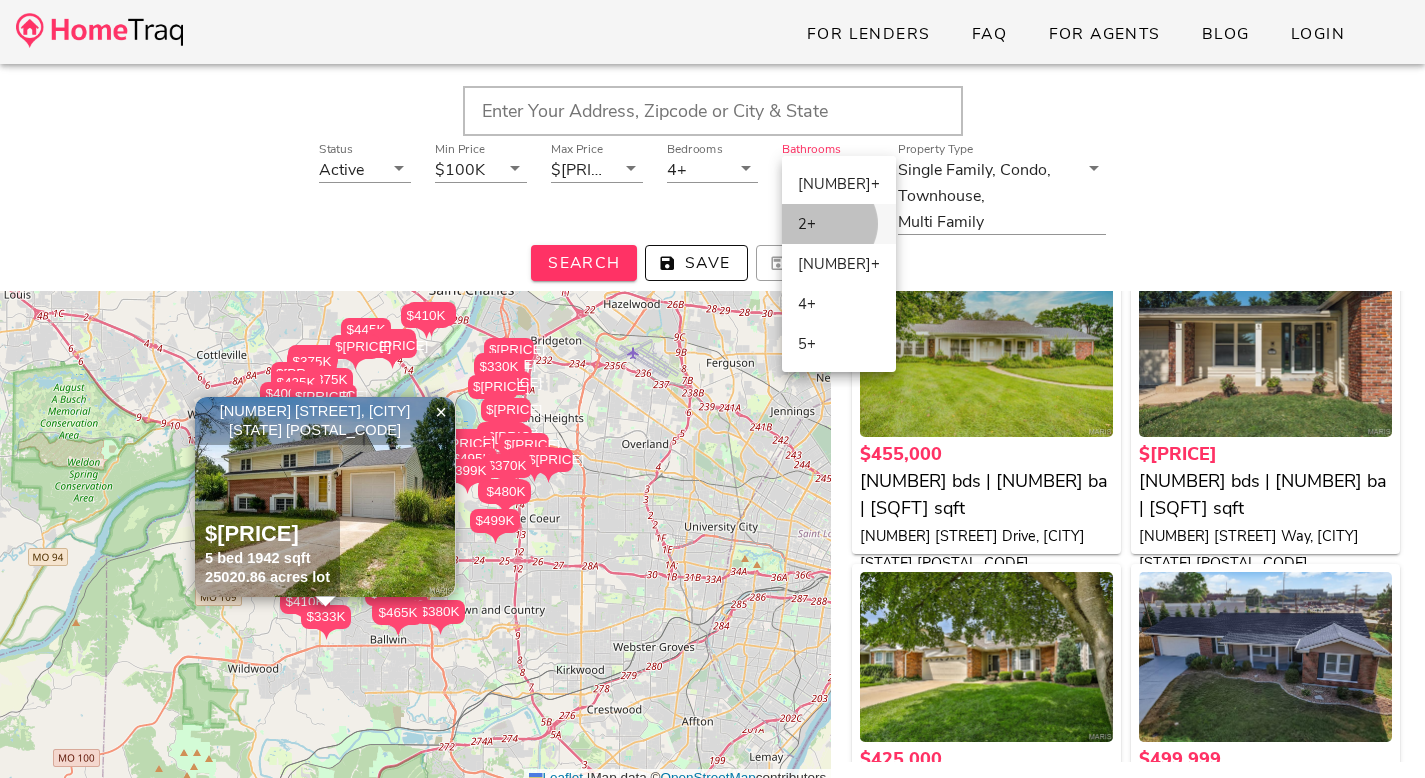 click on "2+" at bounding box center [839, 224] 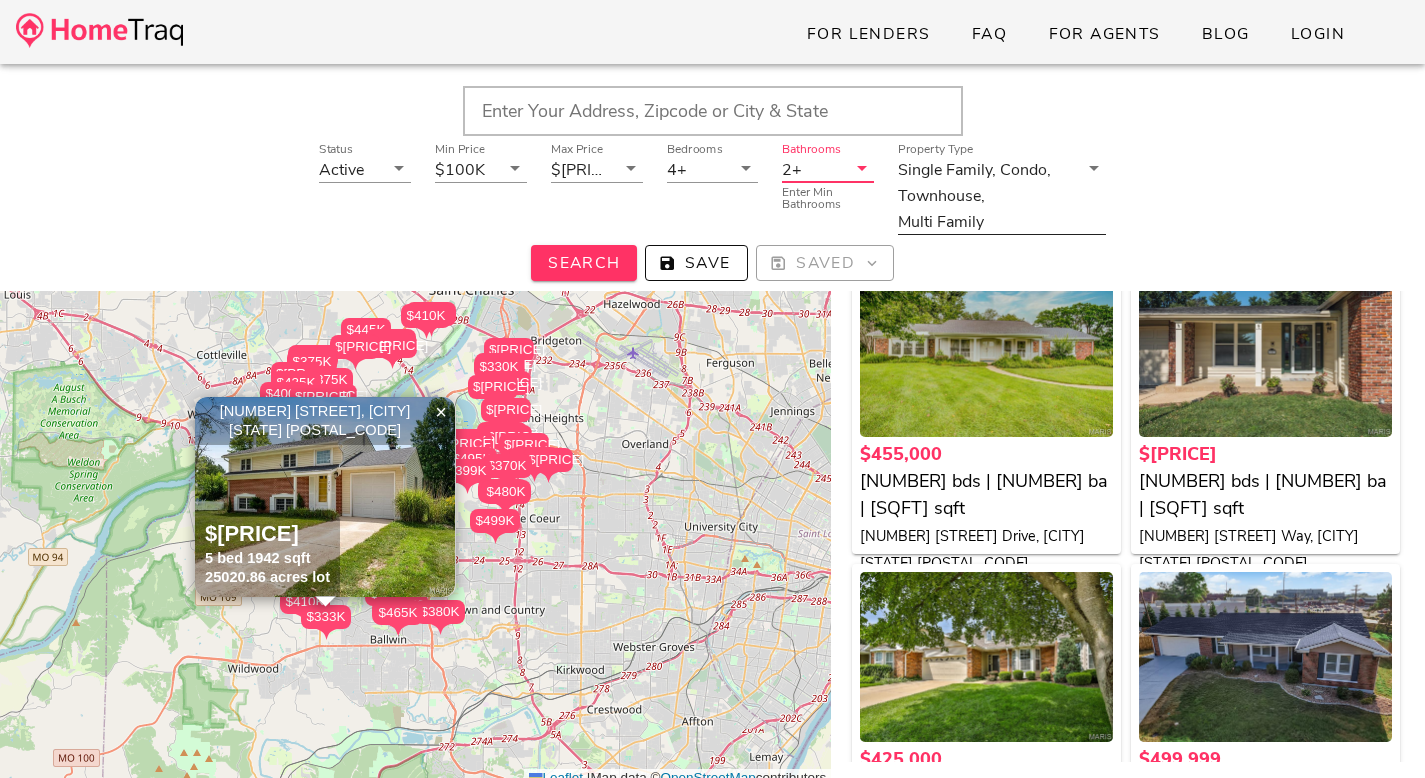 click at bounding box center [1094, 168] 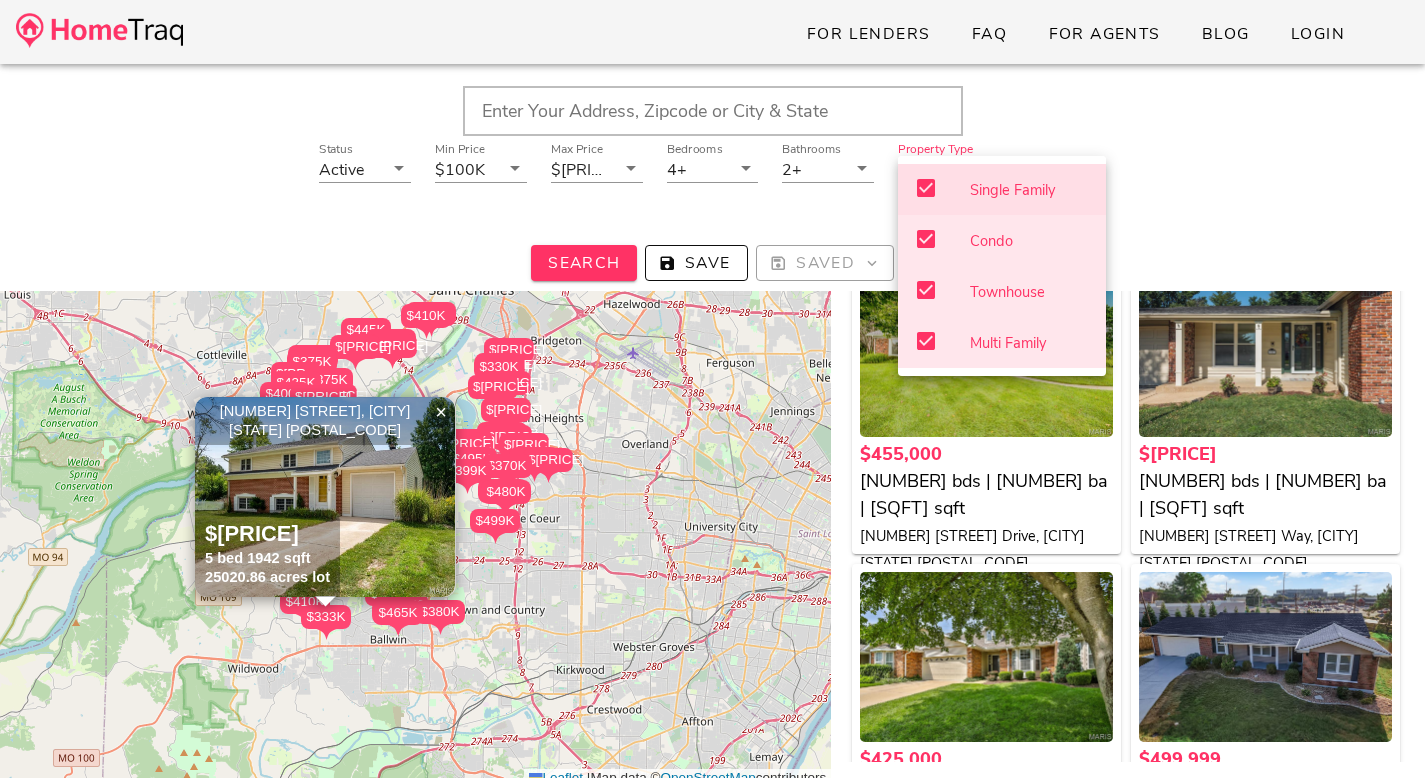 click at bounding box center (926, 239) 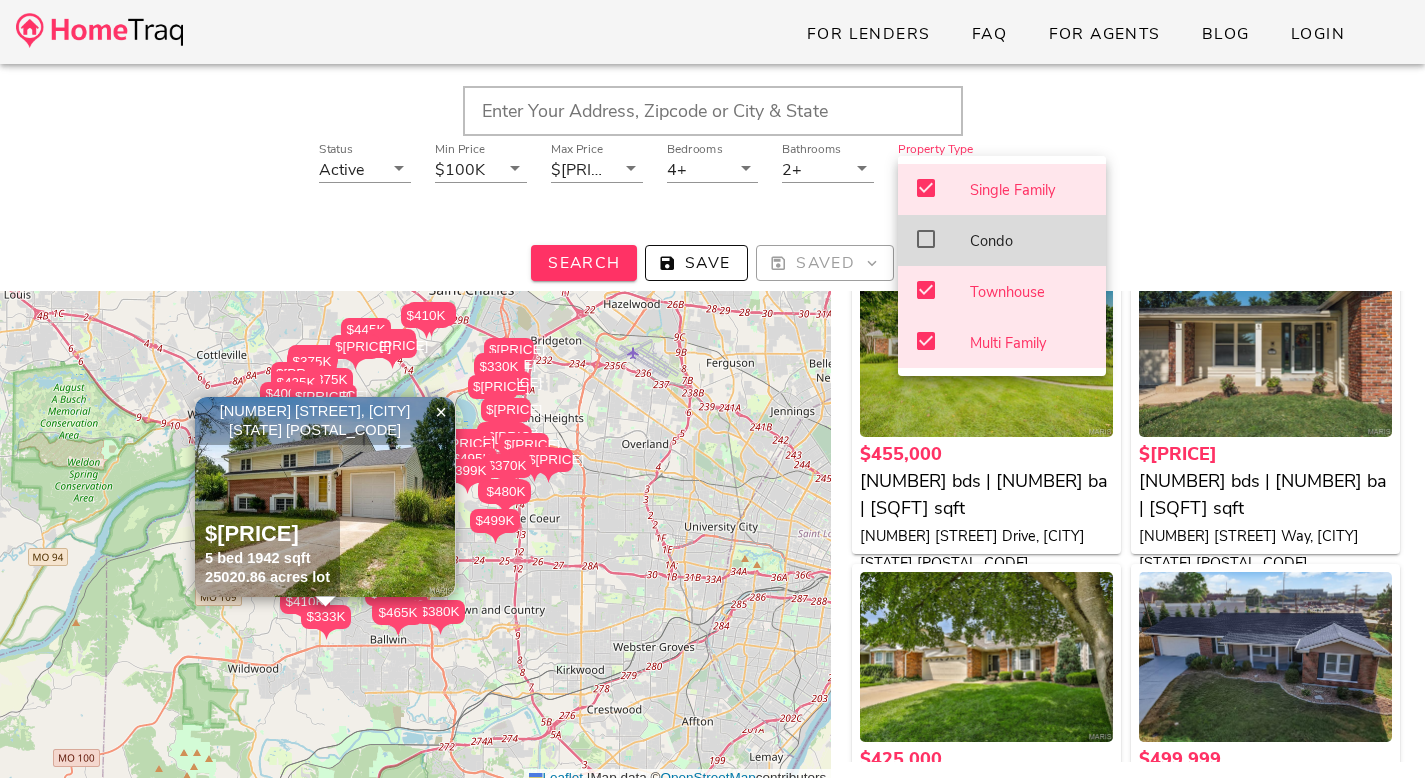click at bounding box center [926, 290] 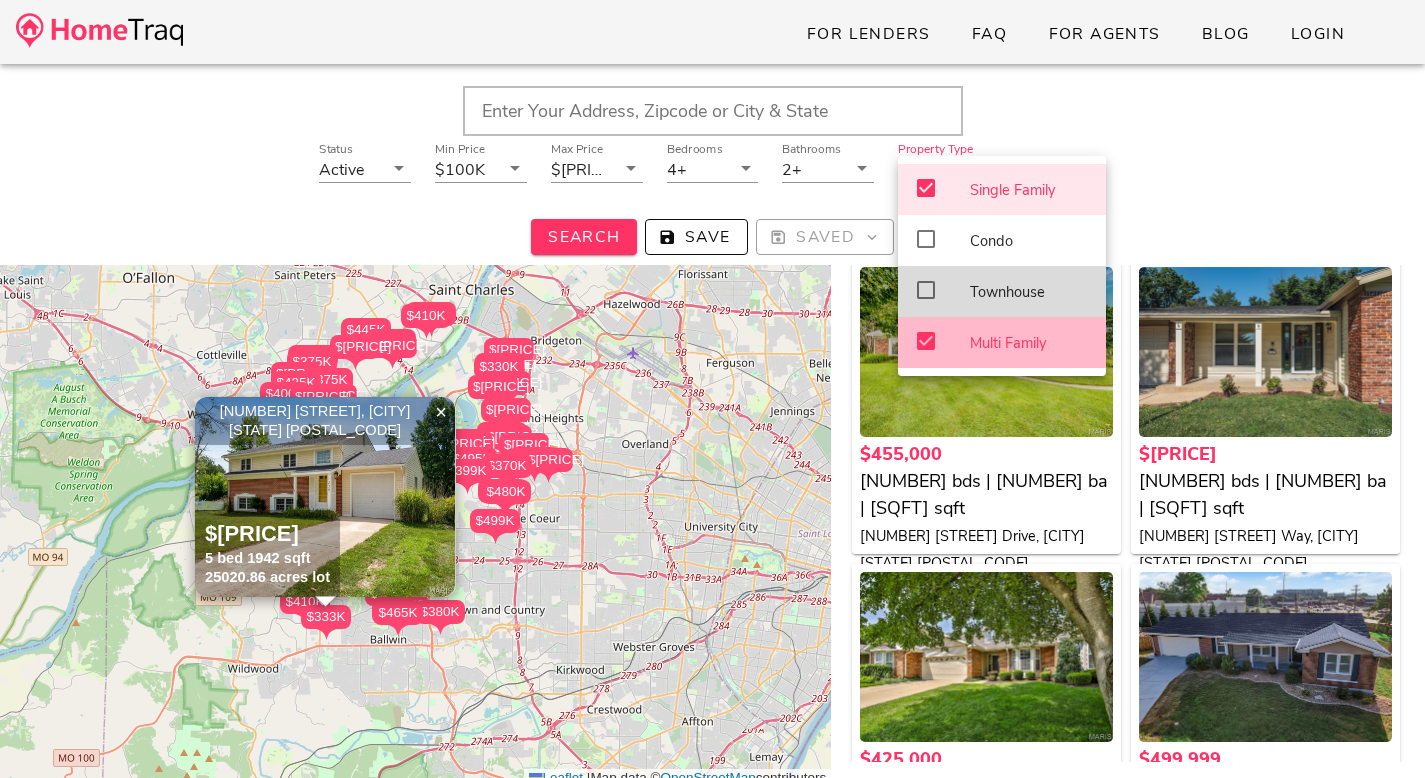click at bounding box center [926, 341] 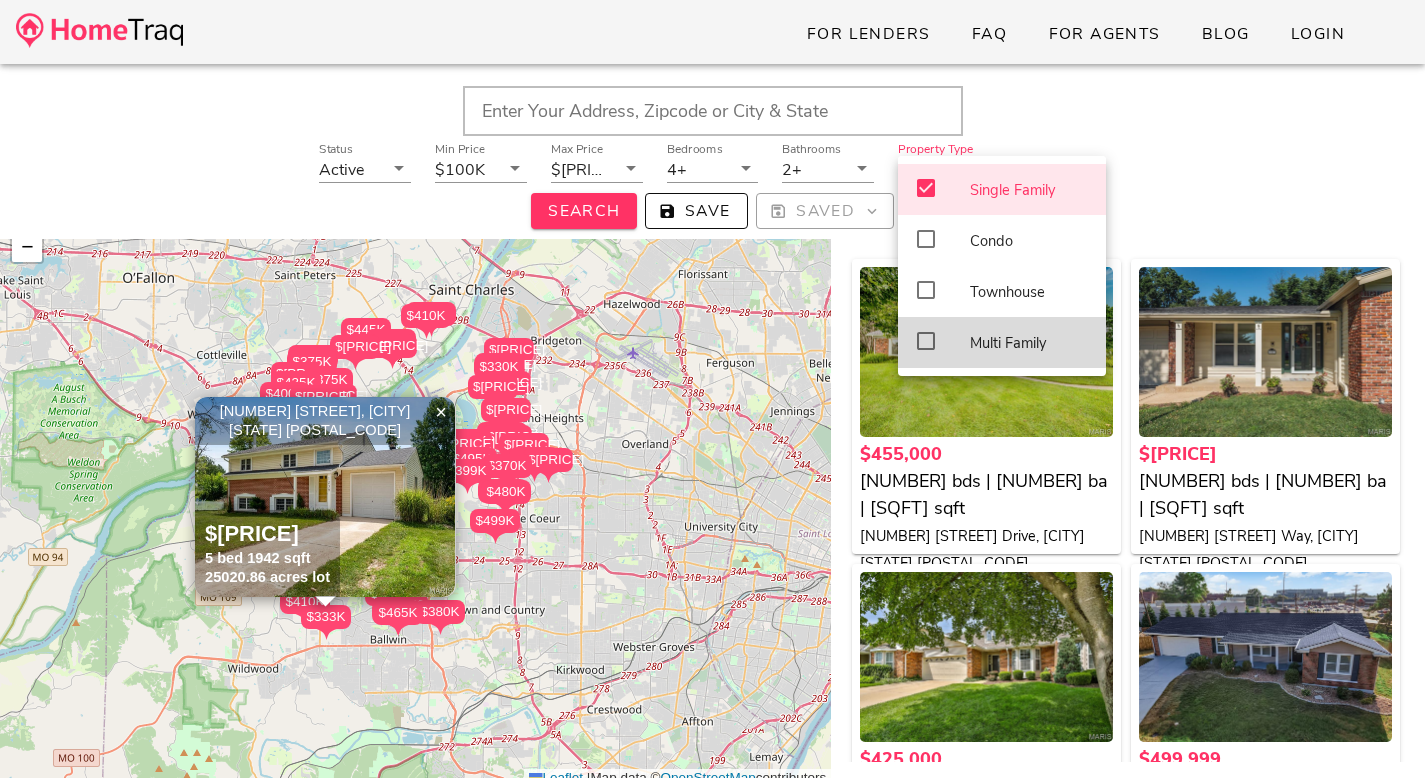 click on "Status Active   Min Price $[PRICE]   Max Price $[PRICE]   Bedrooms [NUMBER]+   Bathrooms [NUMBER]+   Property Type Single Family Select A Property Type   Search
Save
Saved" at bounding box center [712, 186] 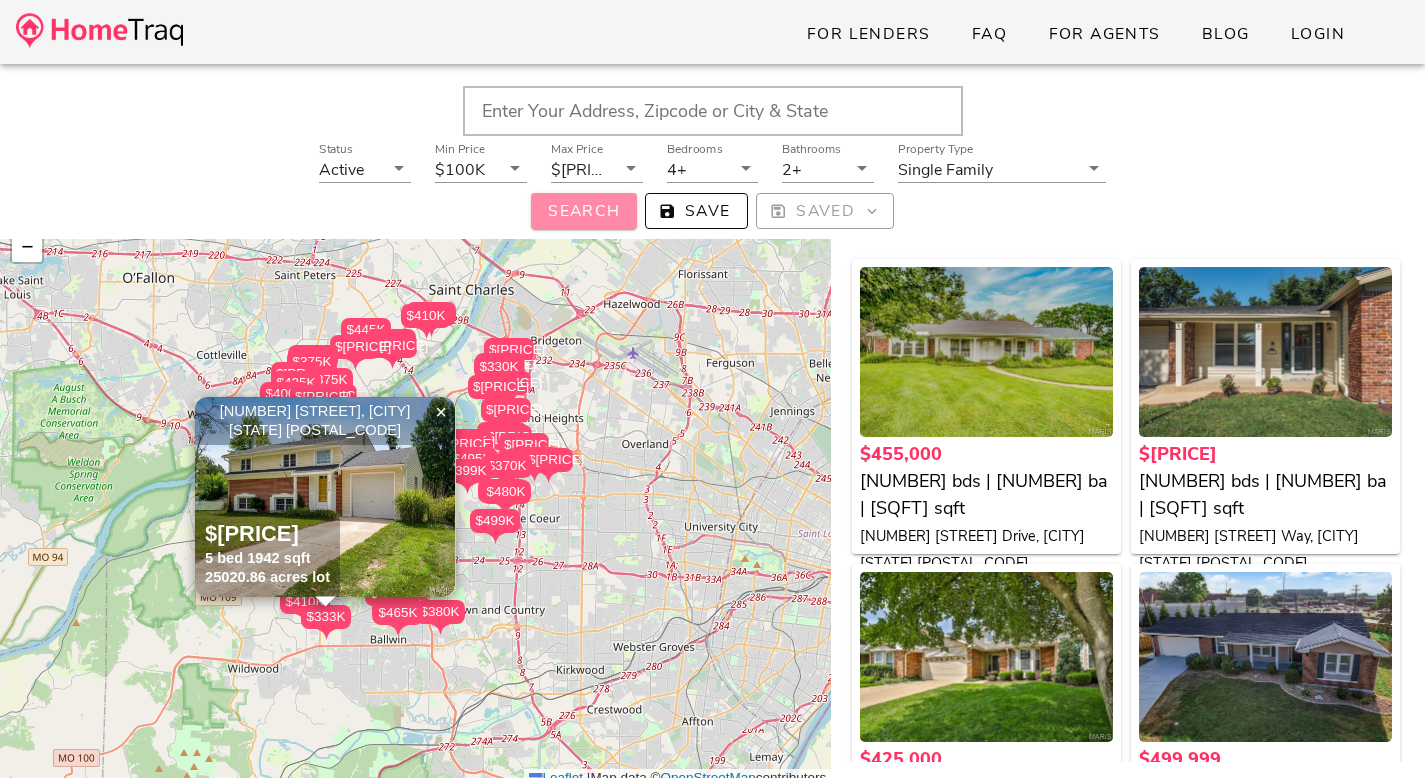 click on "Search" at bounding box center (584, 211) 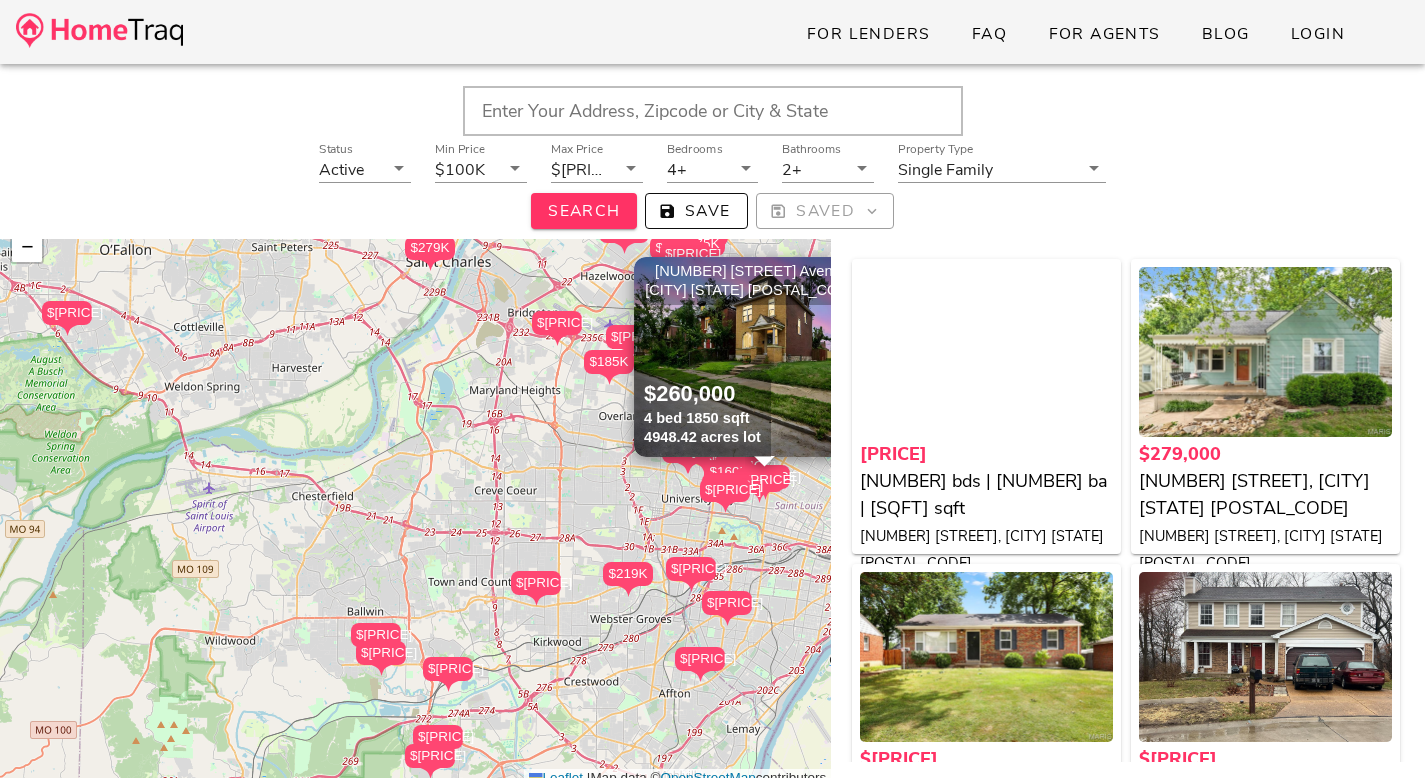 click at bounding box center [713, 111] 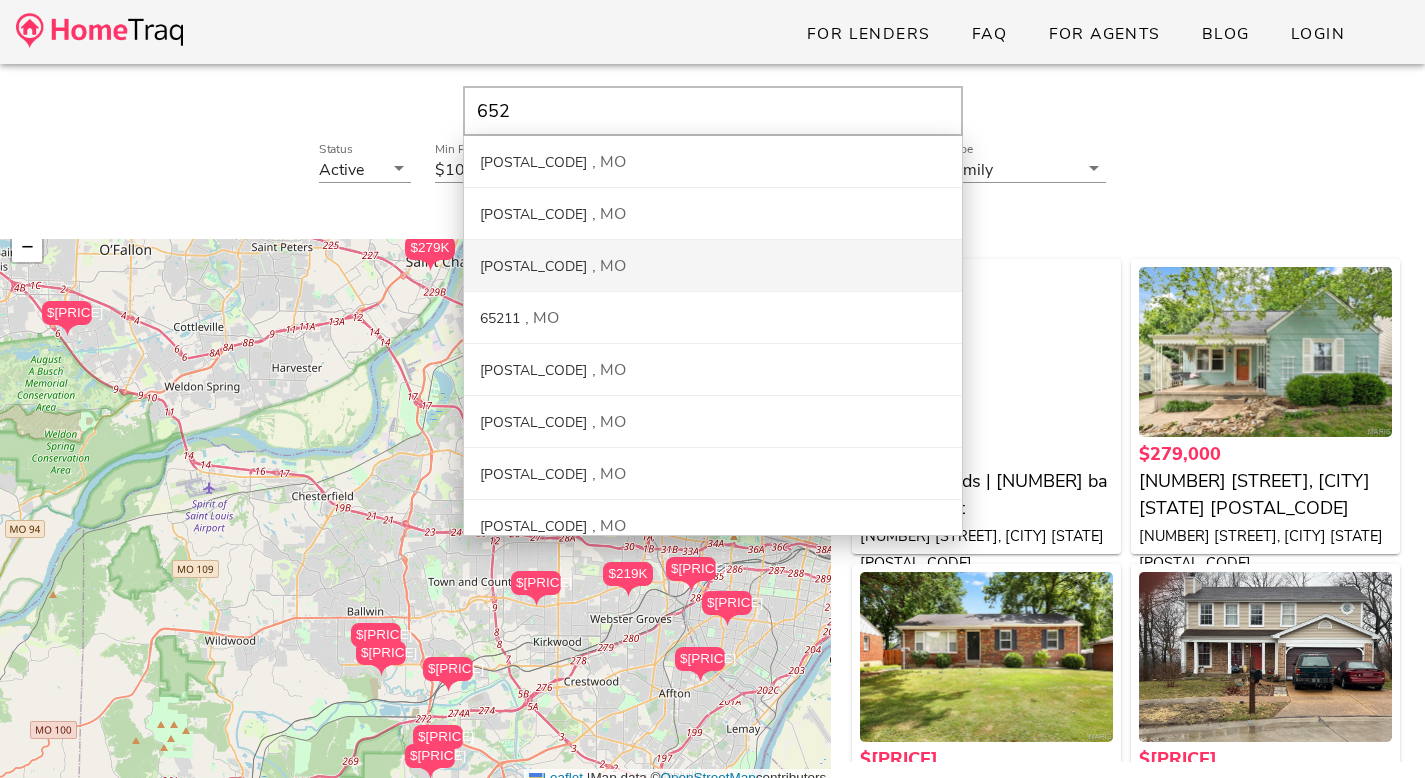 click on "[POSTAL_CODE] [STATE]" at bounding box center [713, 266] 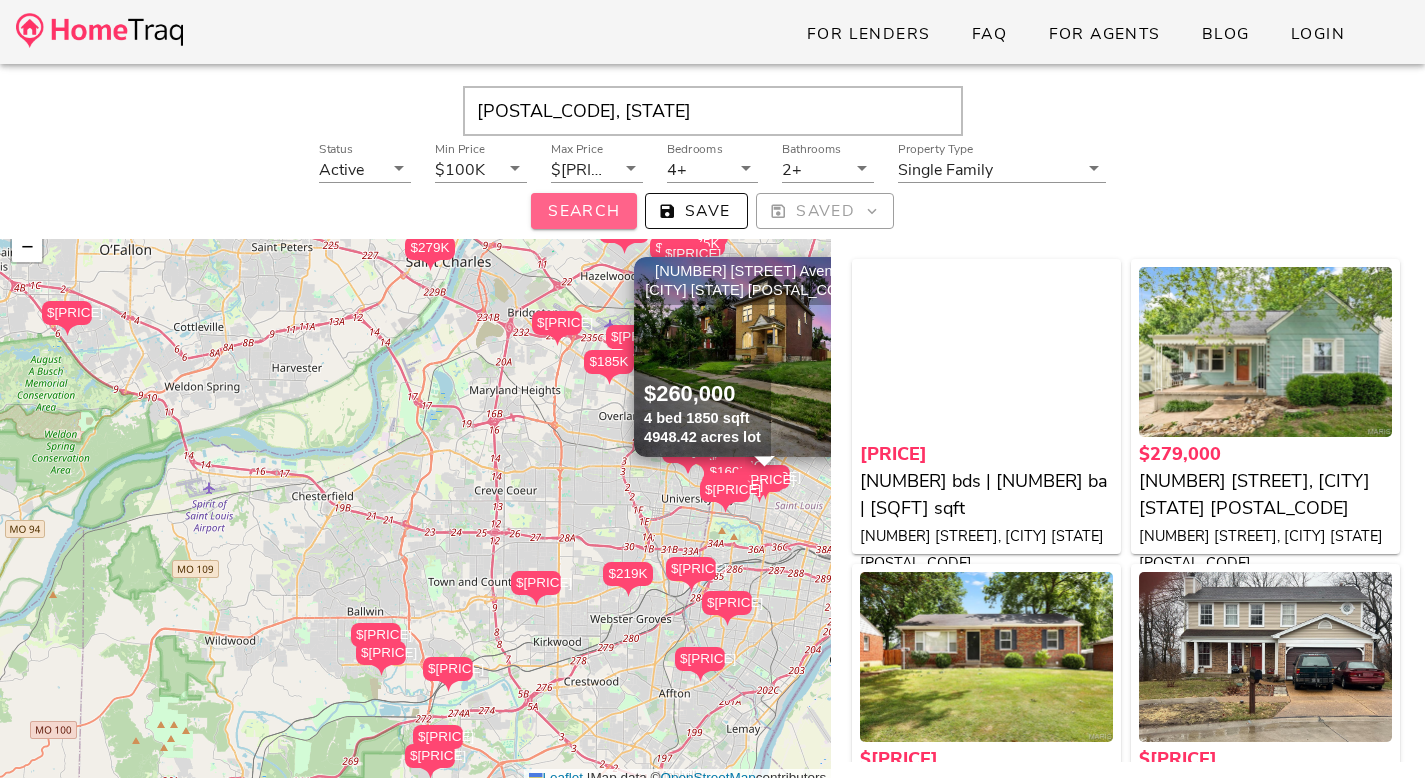 click on "Search" at bounding box center (584, 211) 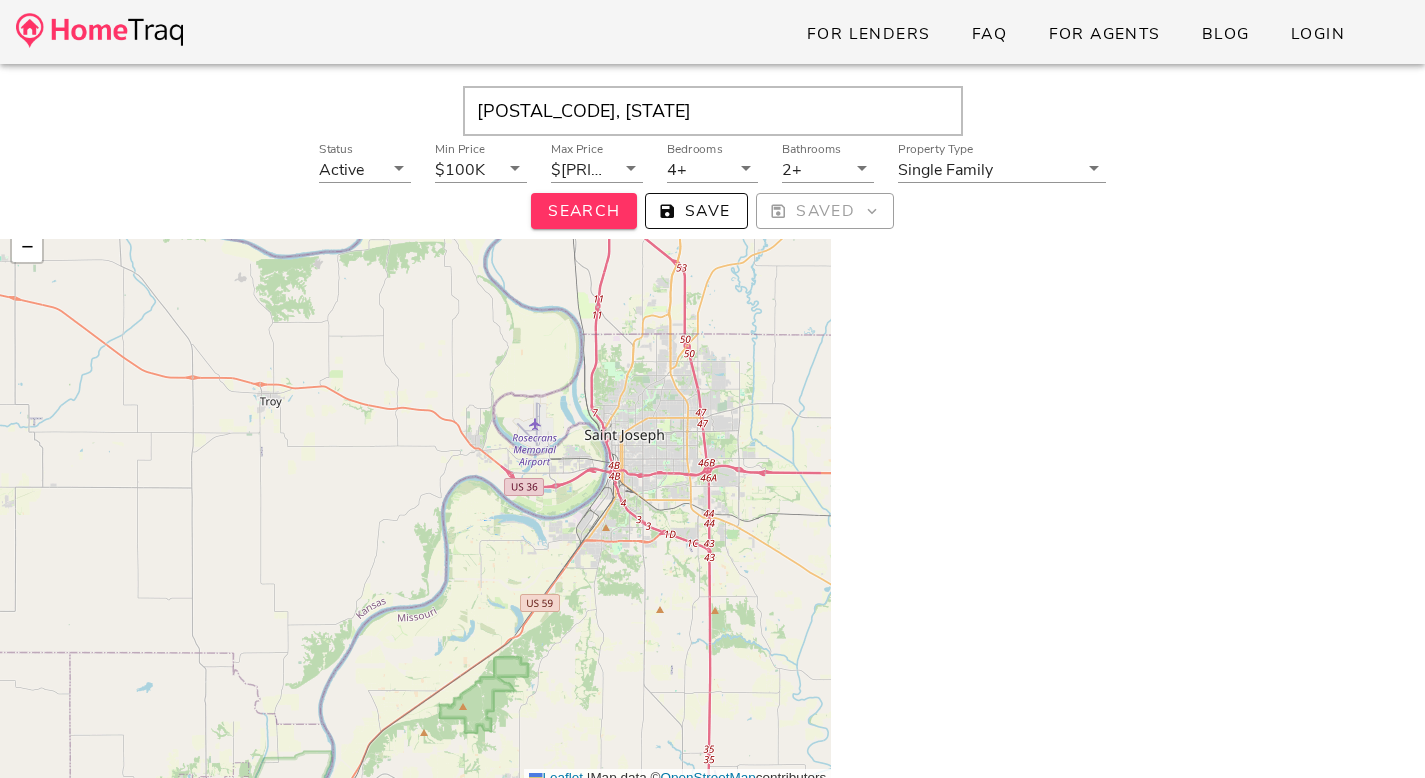 click on "[POSTAL_CODE], [STATE]" at bounding box center (713, 111) 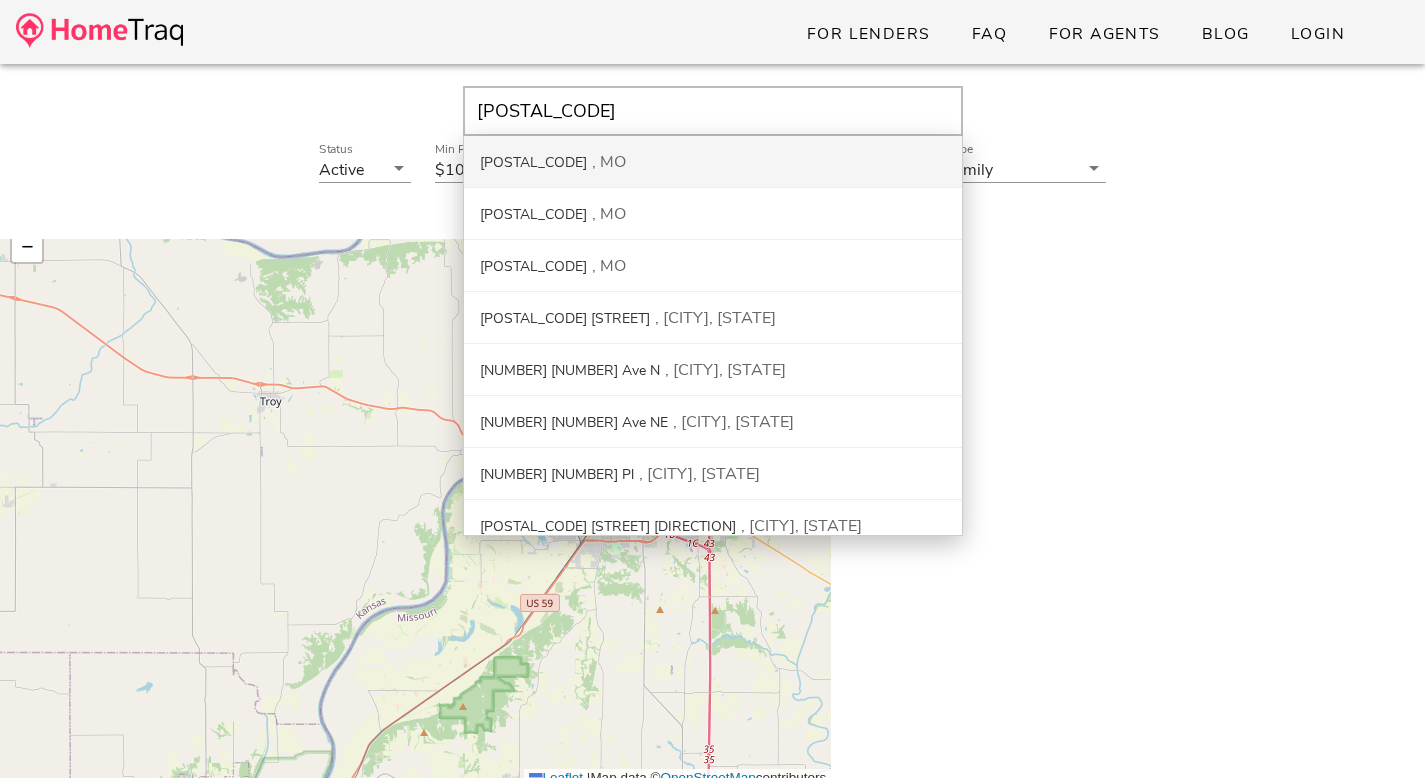 click on "MO" at bounding box center [609, 162] 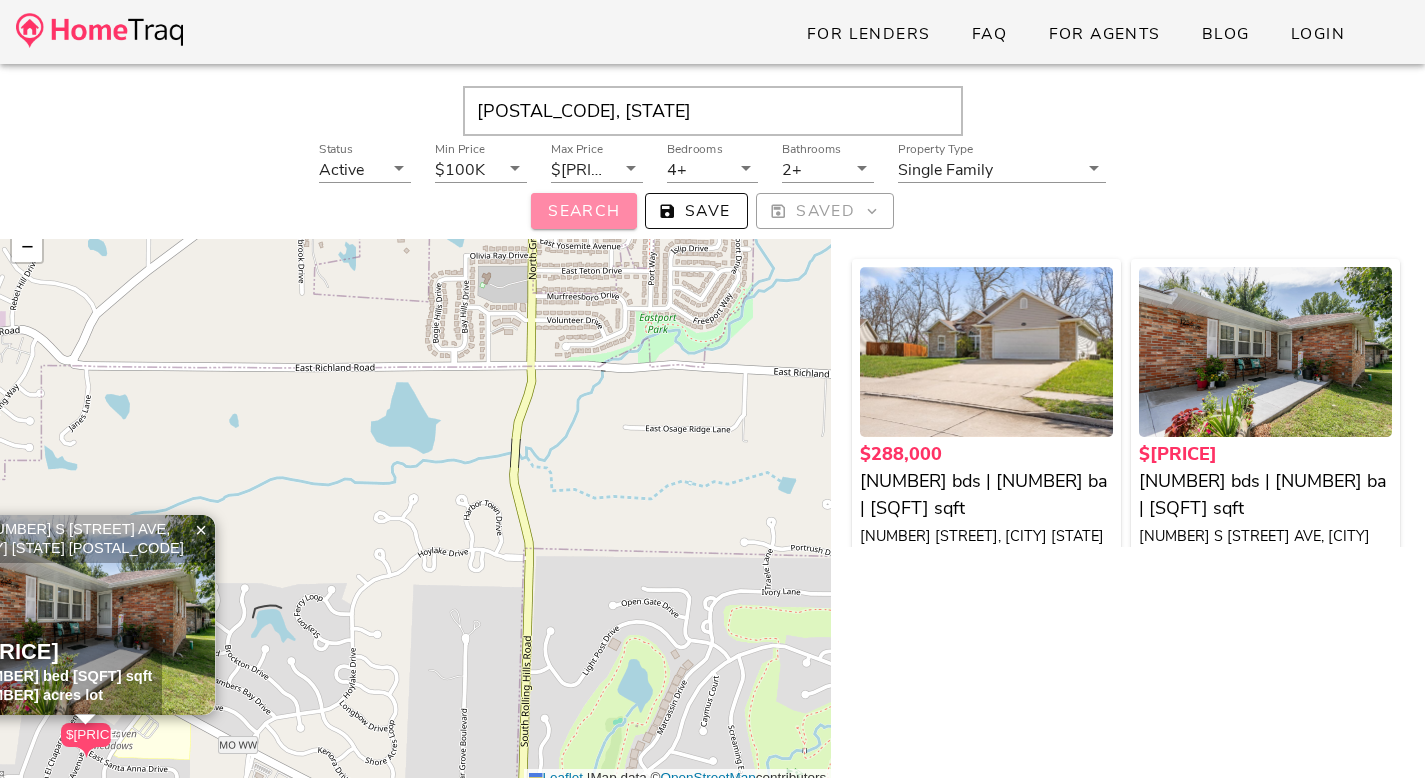 click on "Search" at bounding box center (584, 211) 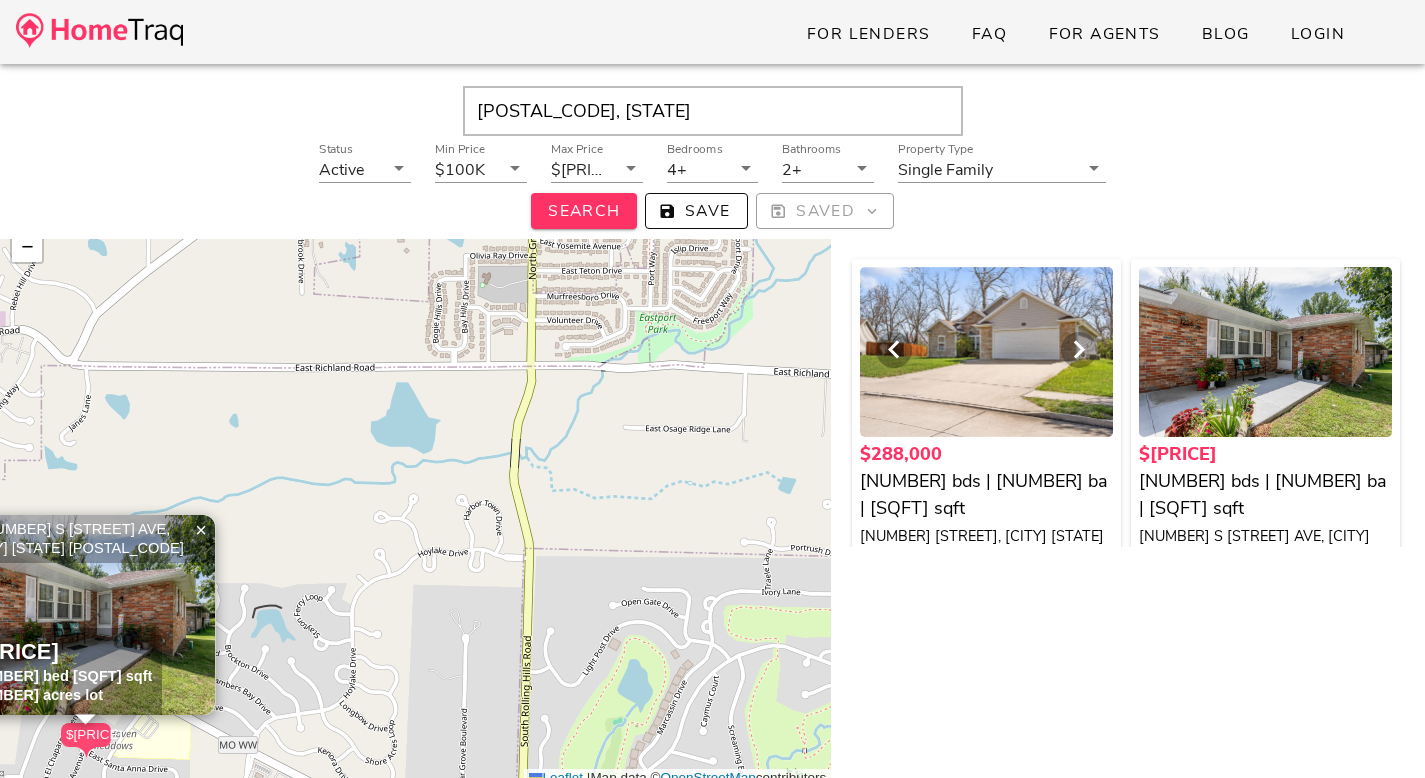 click at bounding box center [986, 352] 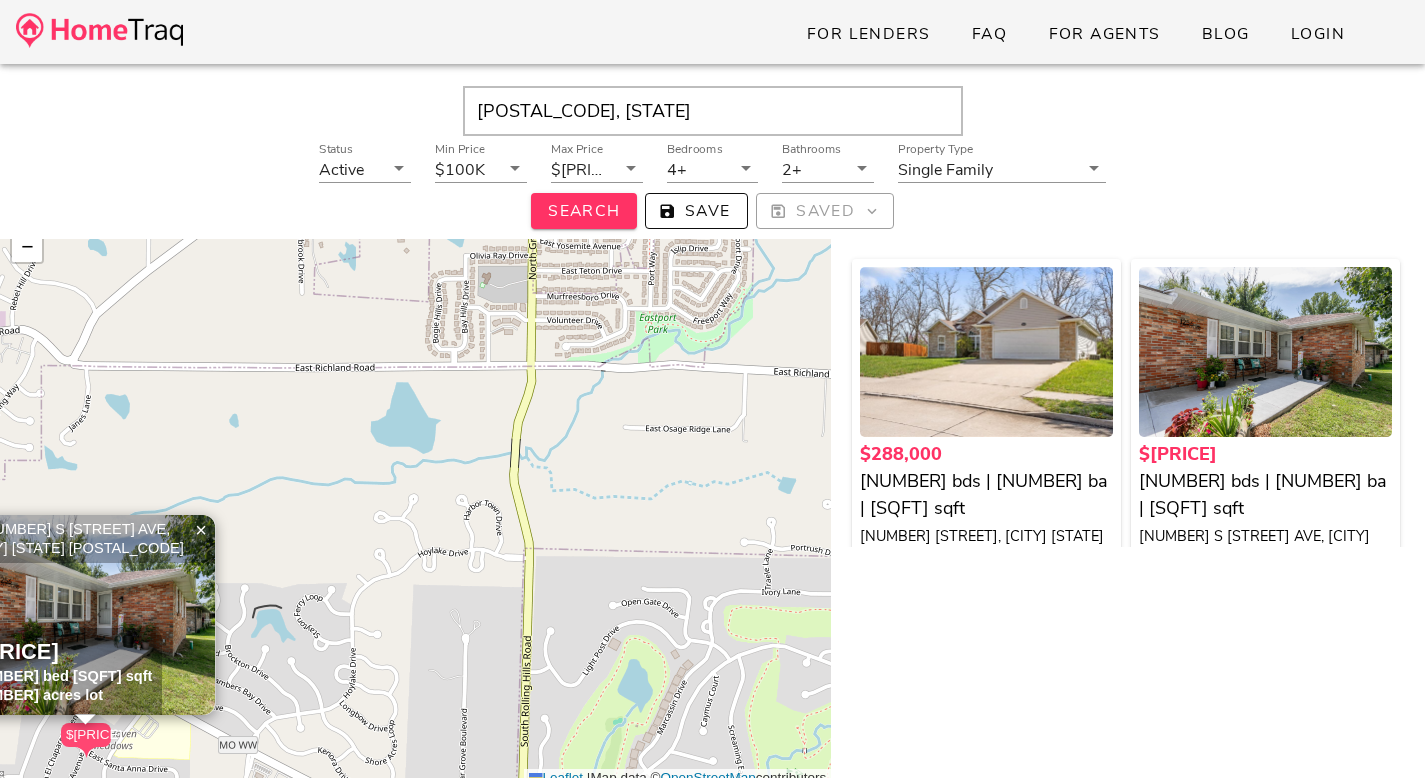scroll, scrollTop: 12, scrollLeft: 0, axis: vertical 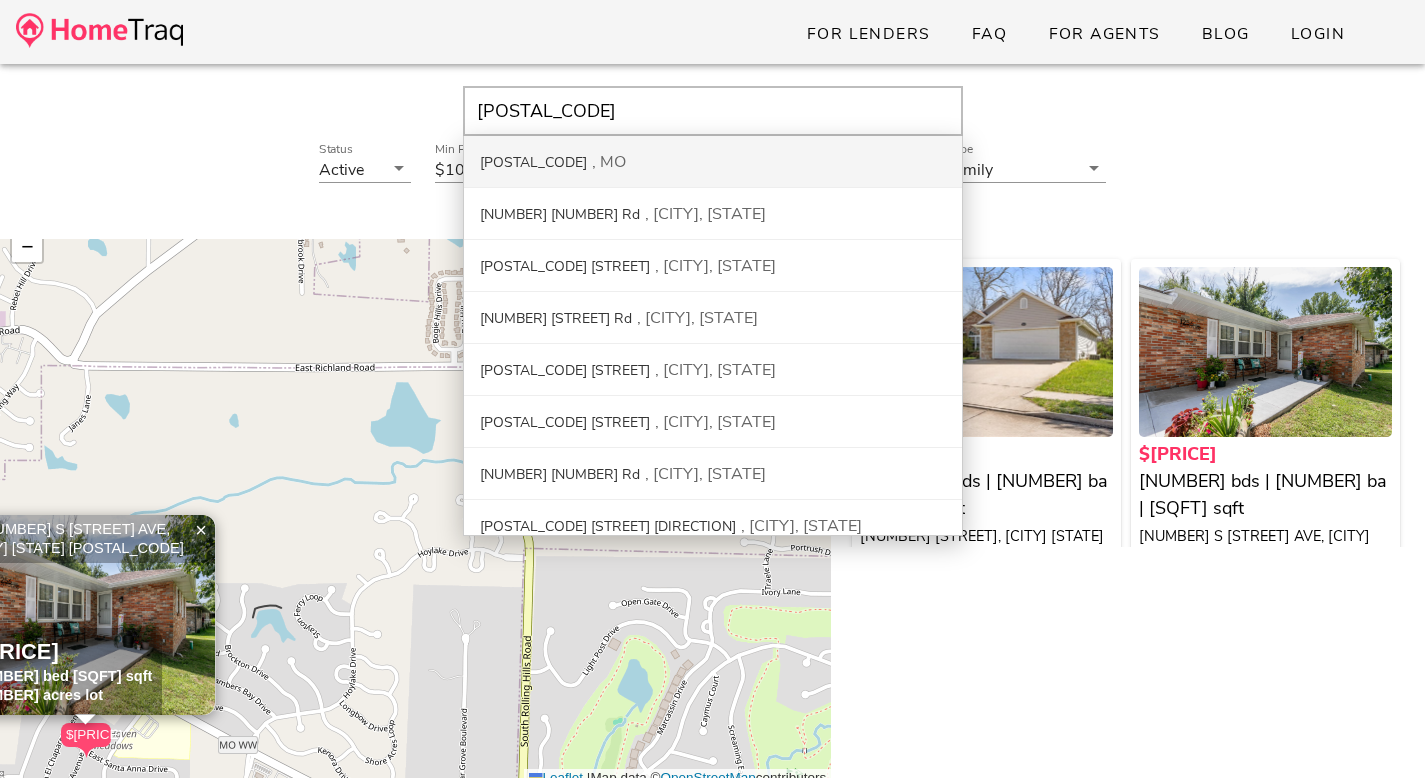type on "[POSTAL_CODE], [STATE]" 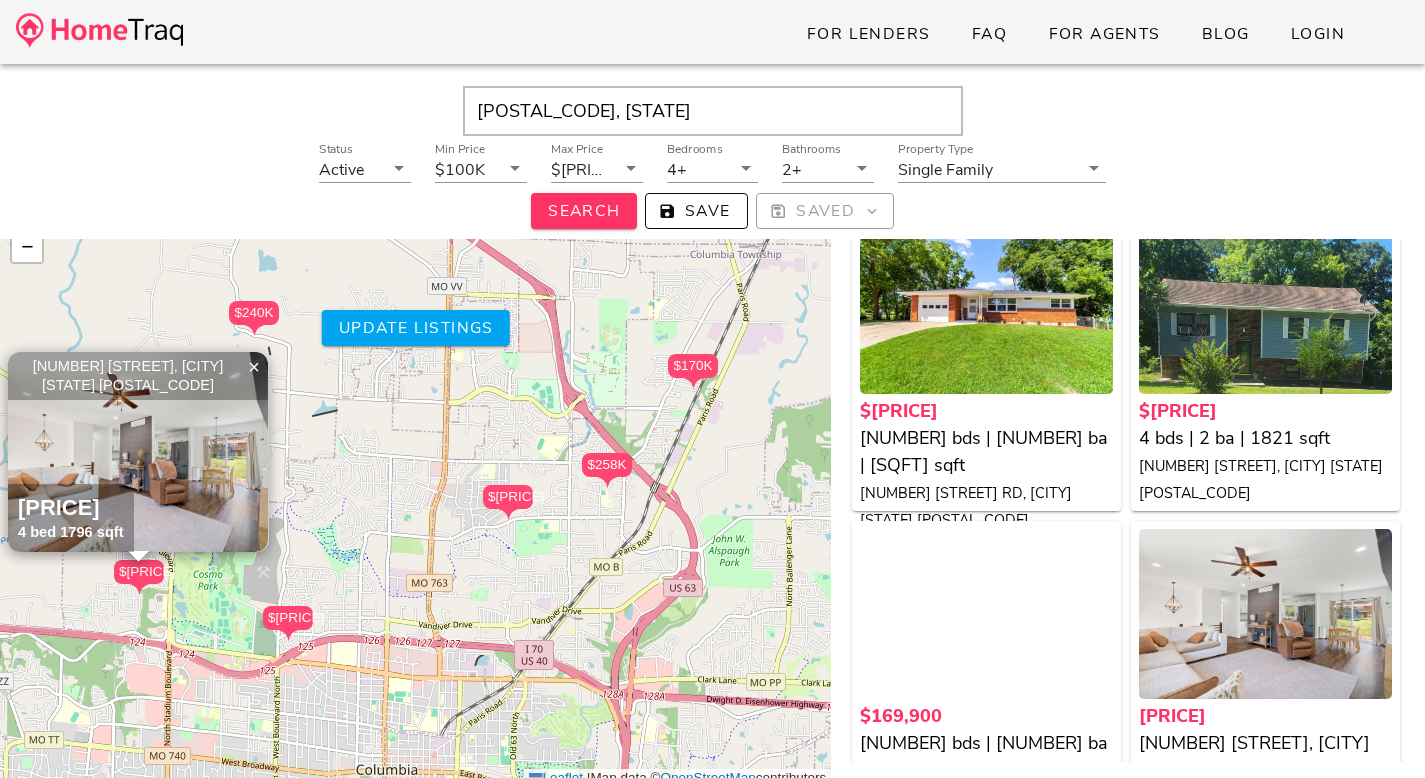scroll, scrollTop: 407, scrollLeft: 0, axis: vertical 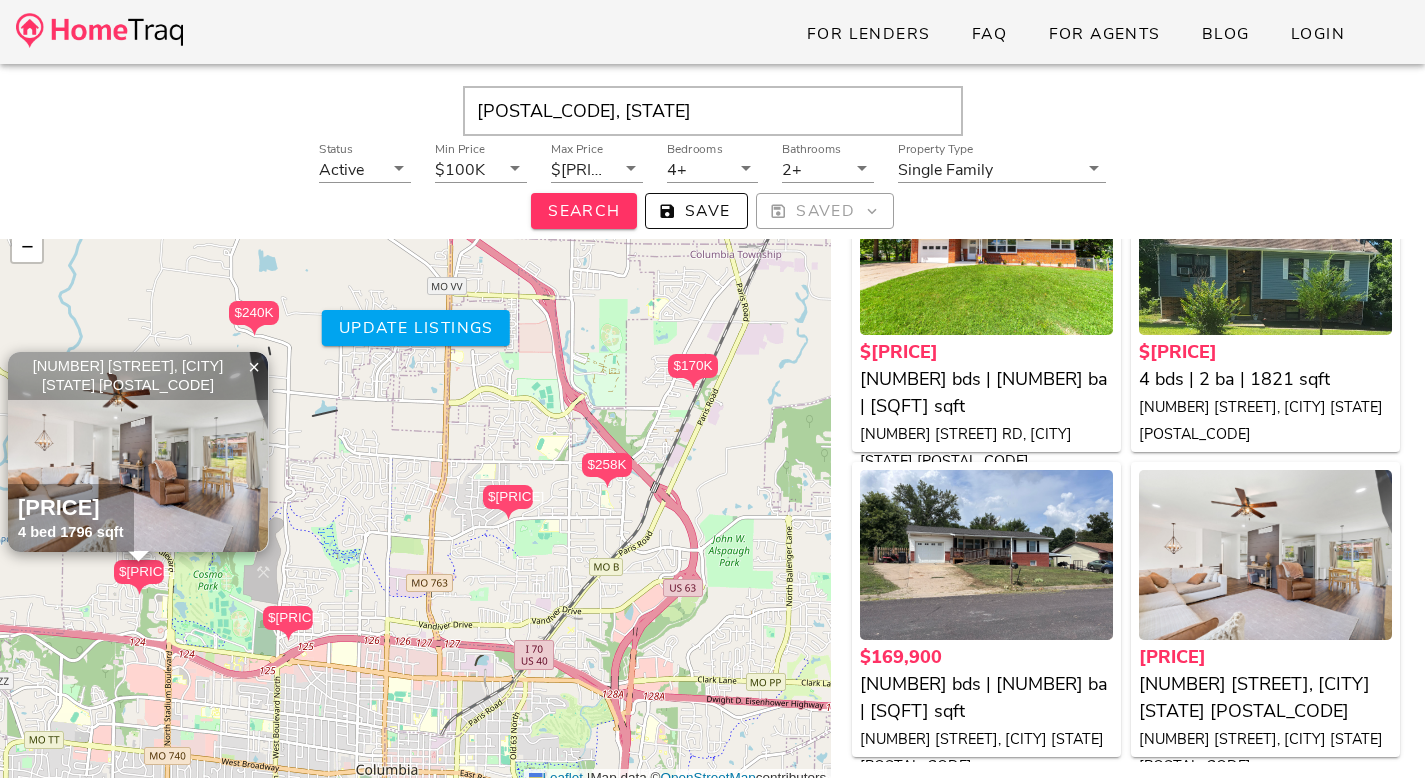 click on "[PRICE] [NUMBER] [STREET], [CITY] [STATE] [POSTAL_CODE]" at bounding box center [1265, 609] 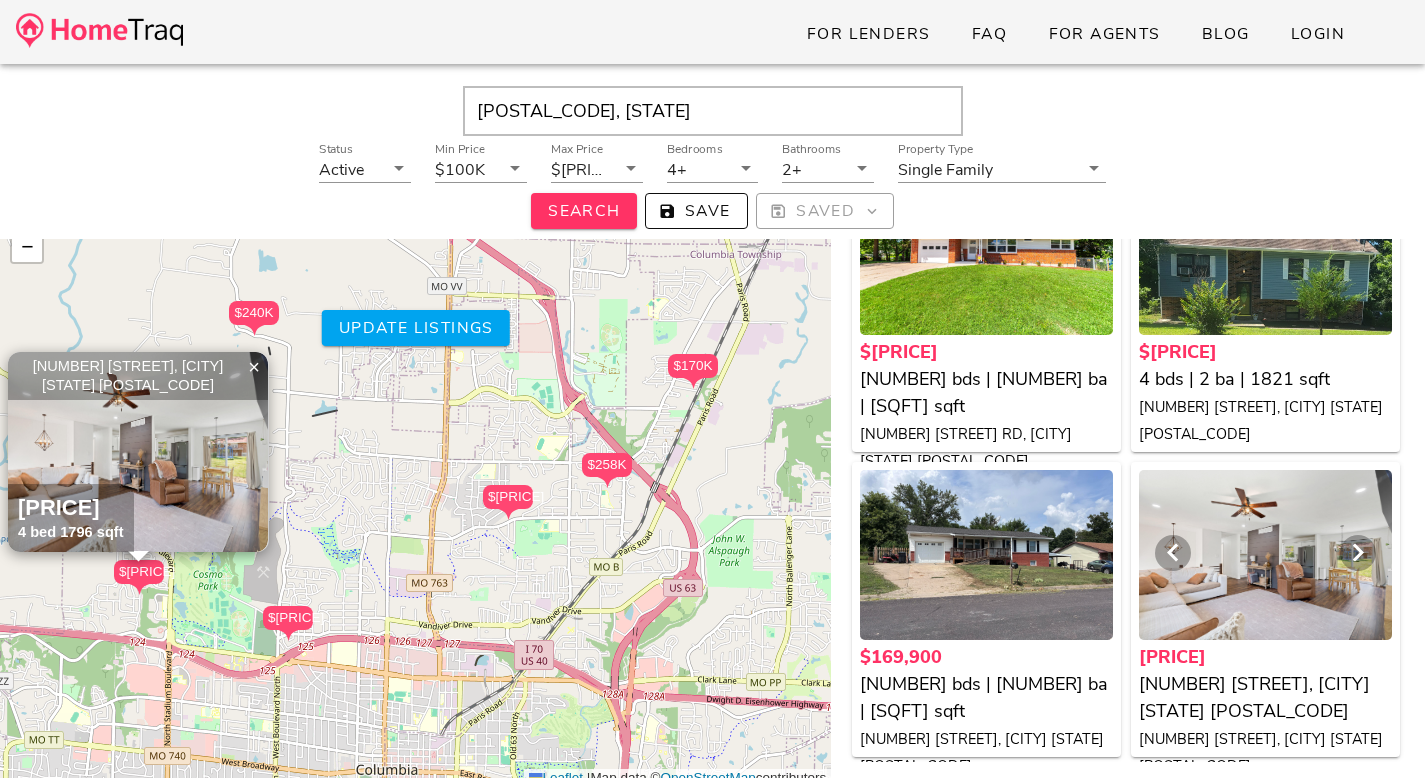 click at bounding box center [1265, 555] 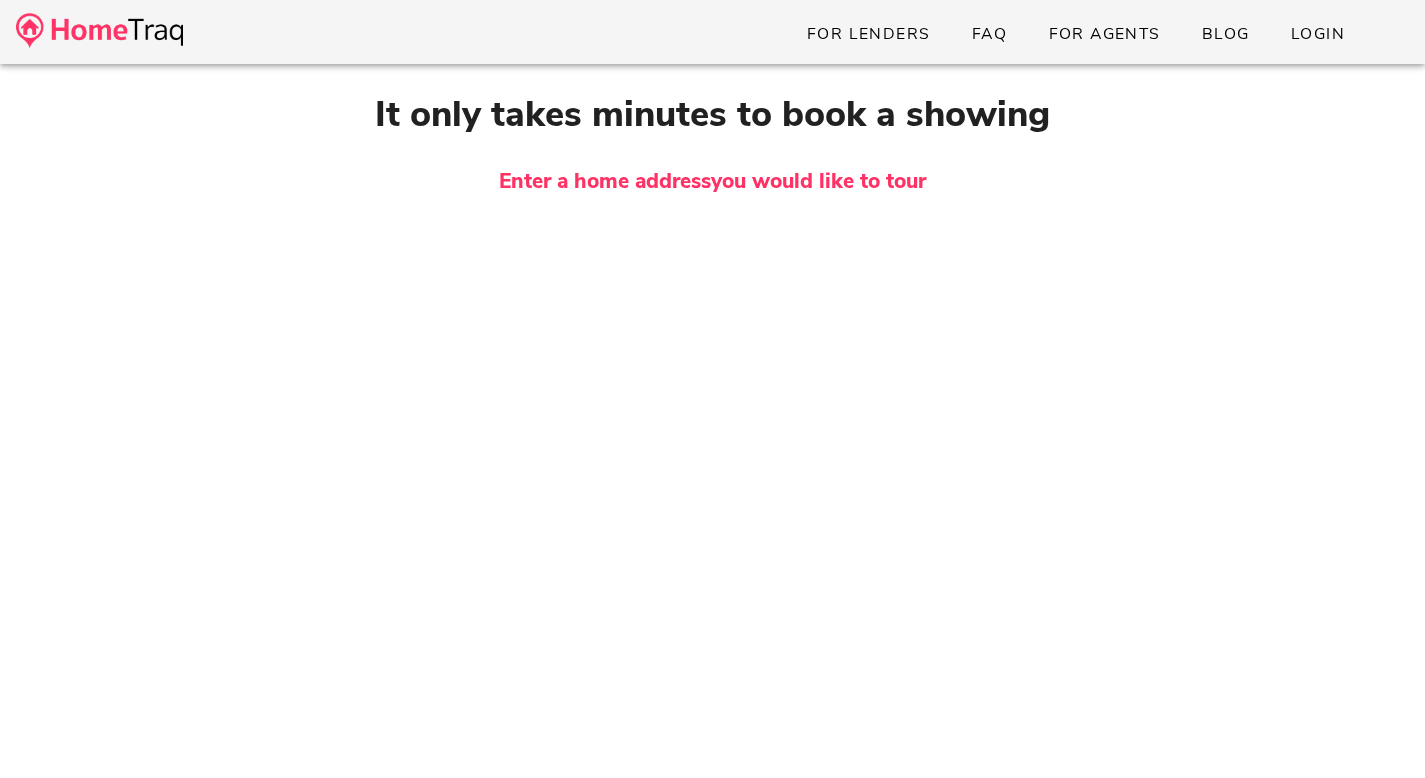 scroll, scrollTop: 0, scrollLeft: 0, axis: both 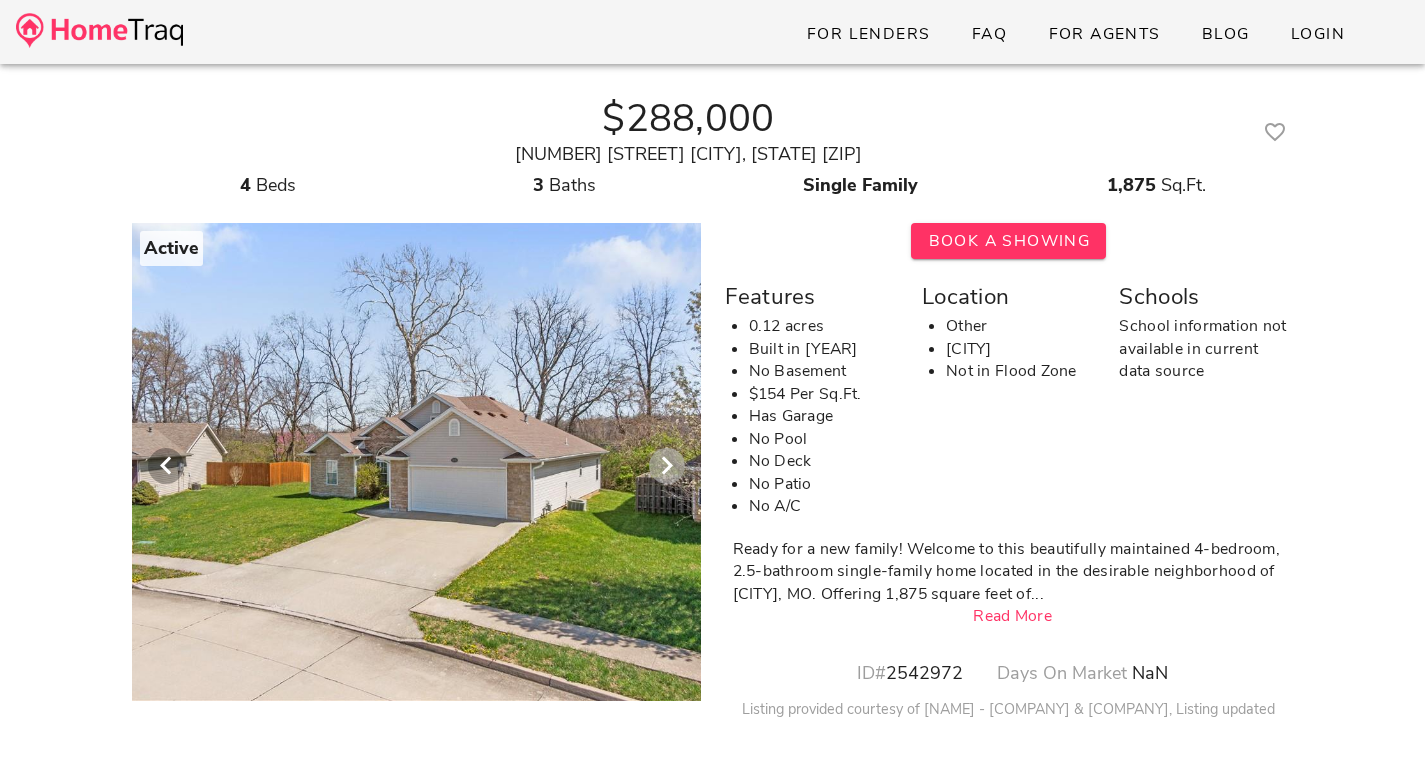 click at bounding box center [667, 466] 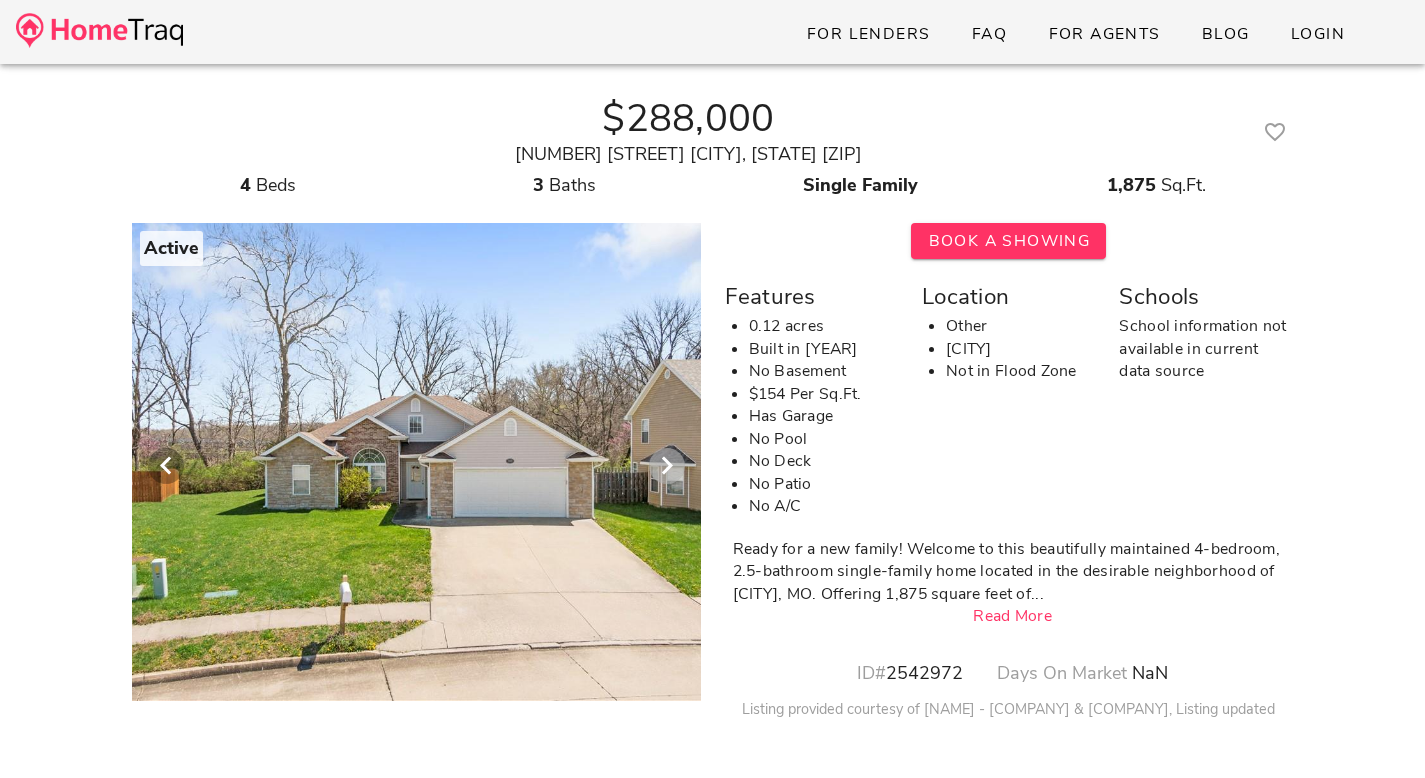 click at bounding box center (667, 466) 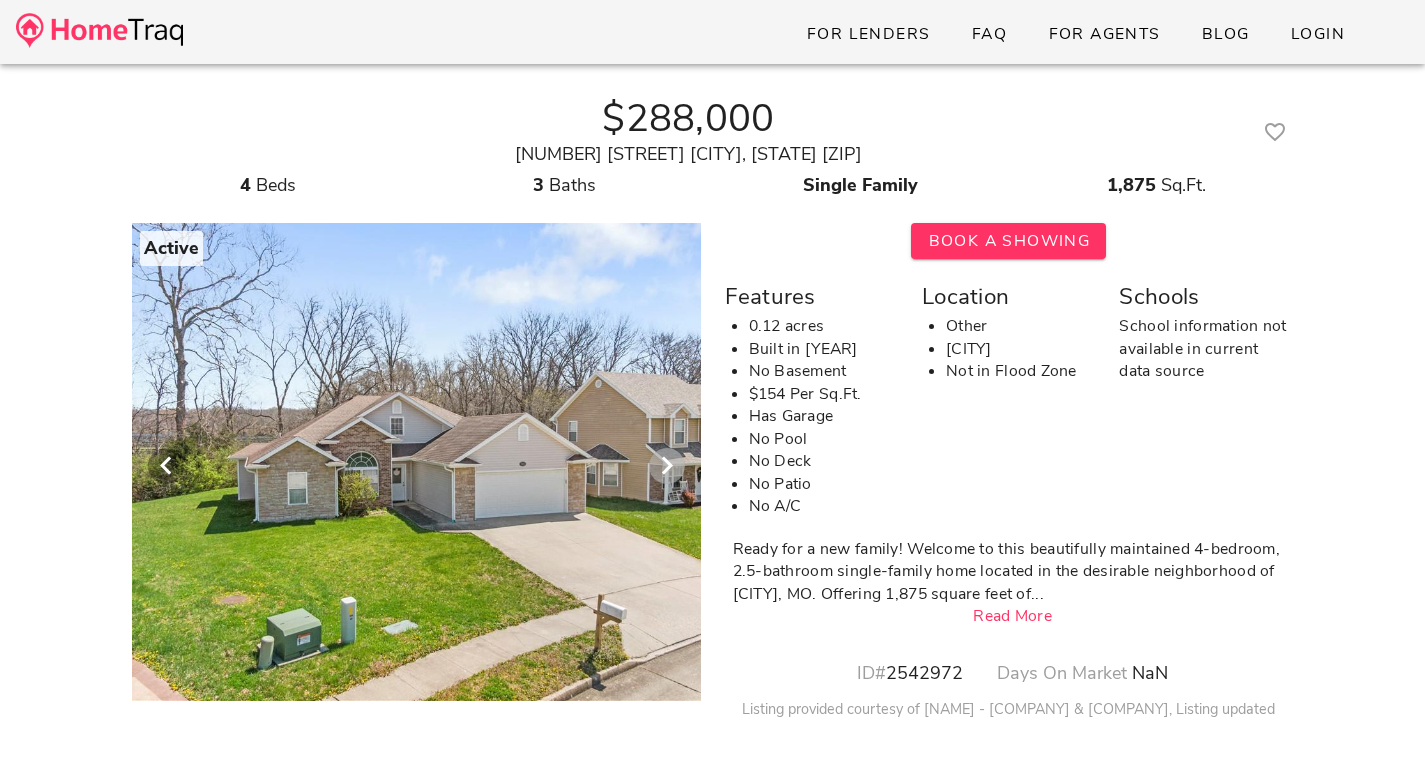 click at bounding box center (667, 466) 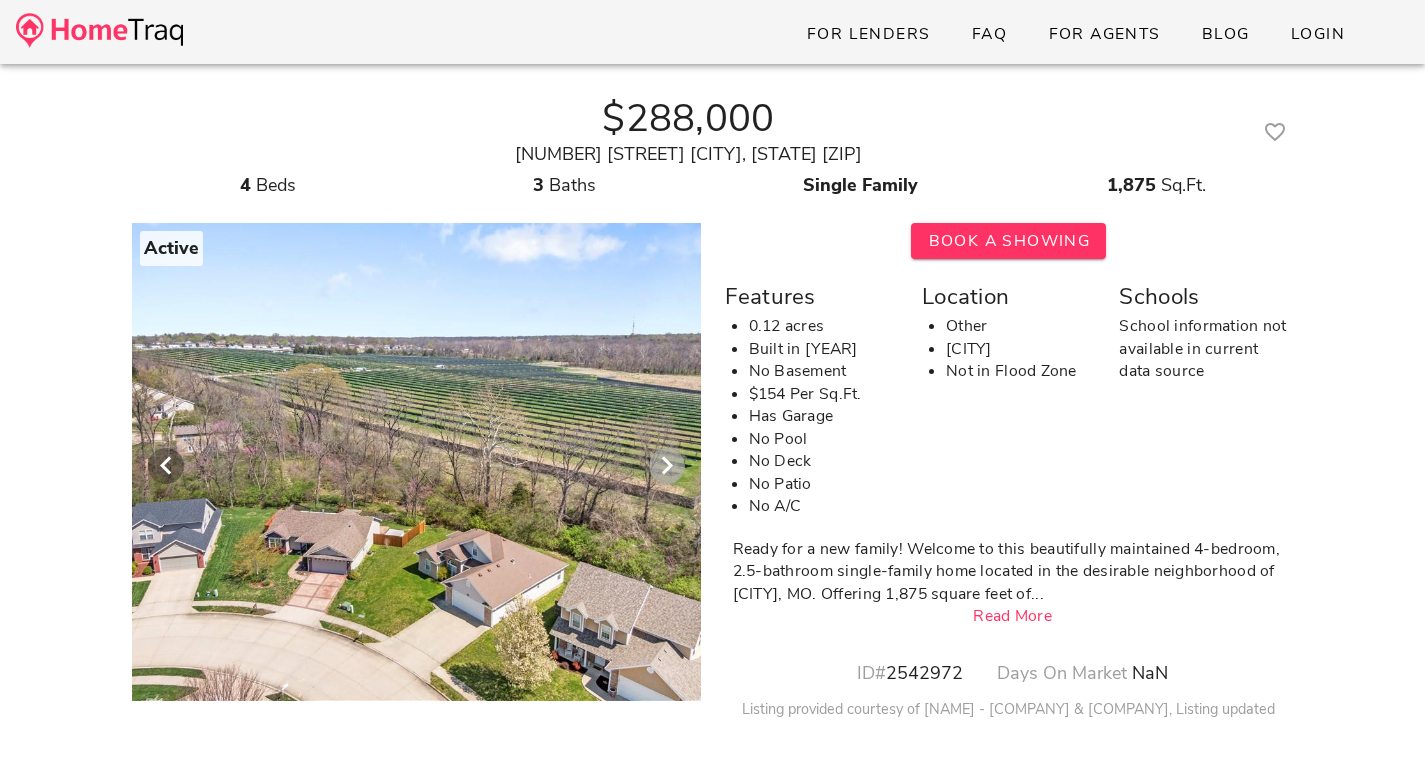 click at bounding box center (667, 466) 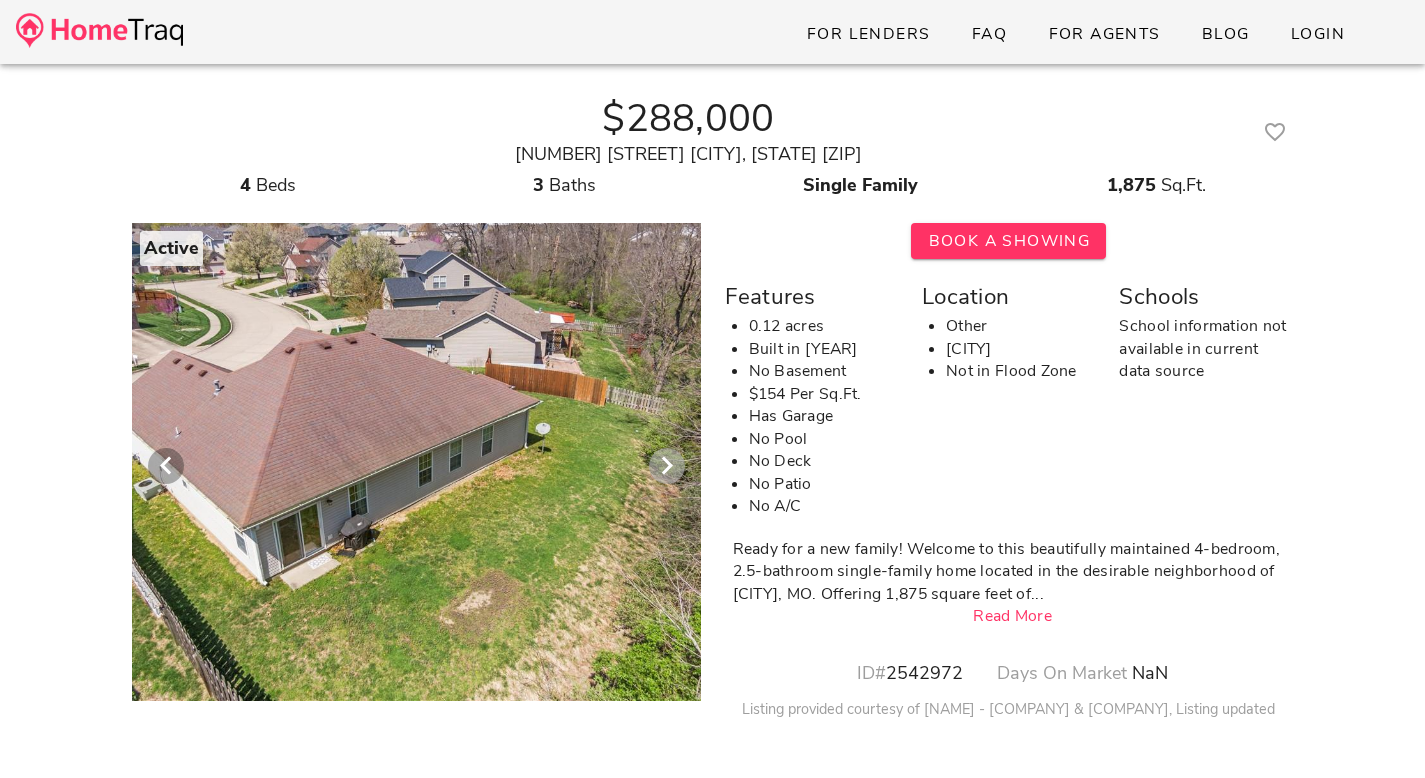click at bounding box center [667, 466] 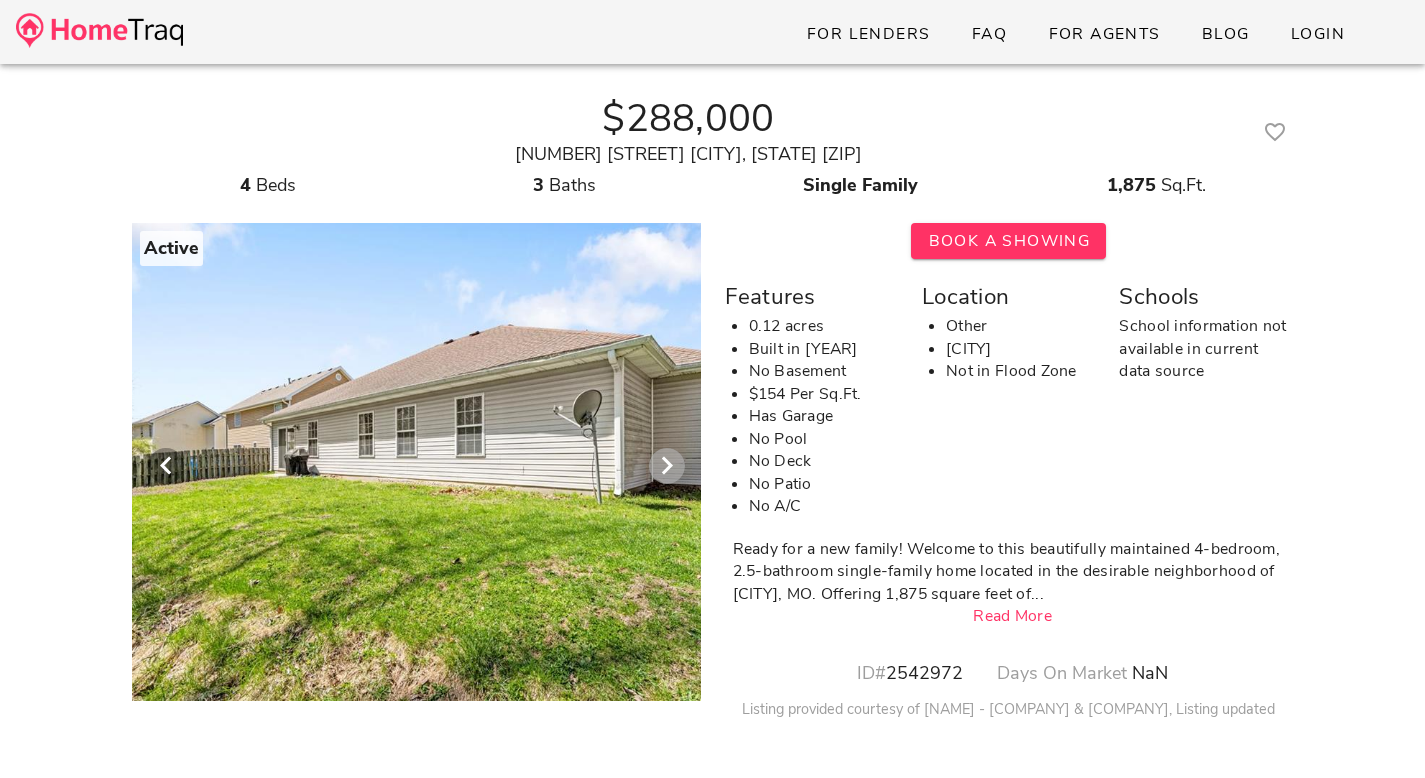 click at bounding box center [667, 466] 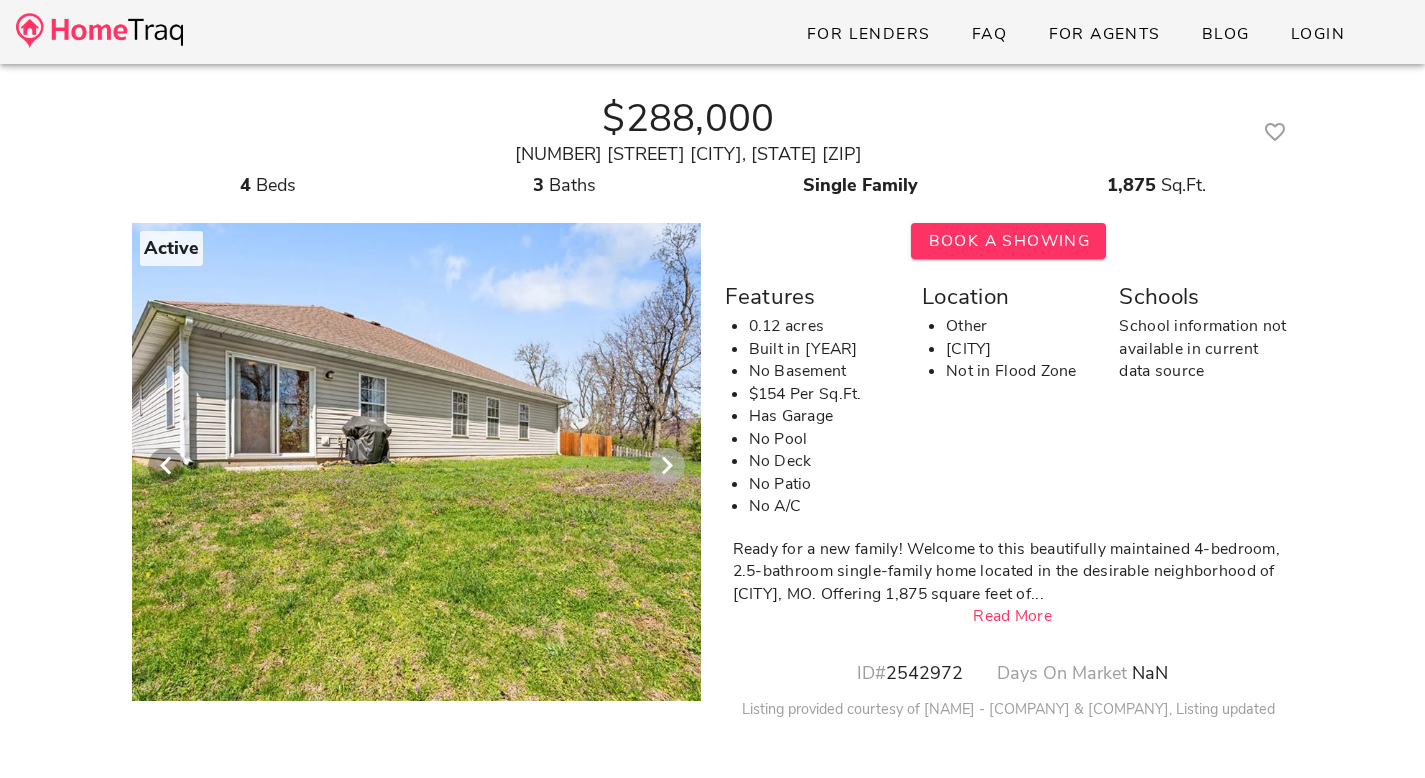 click at bounding box center [667, 466] 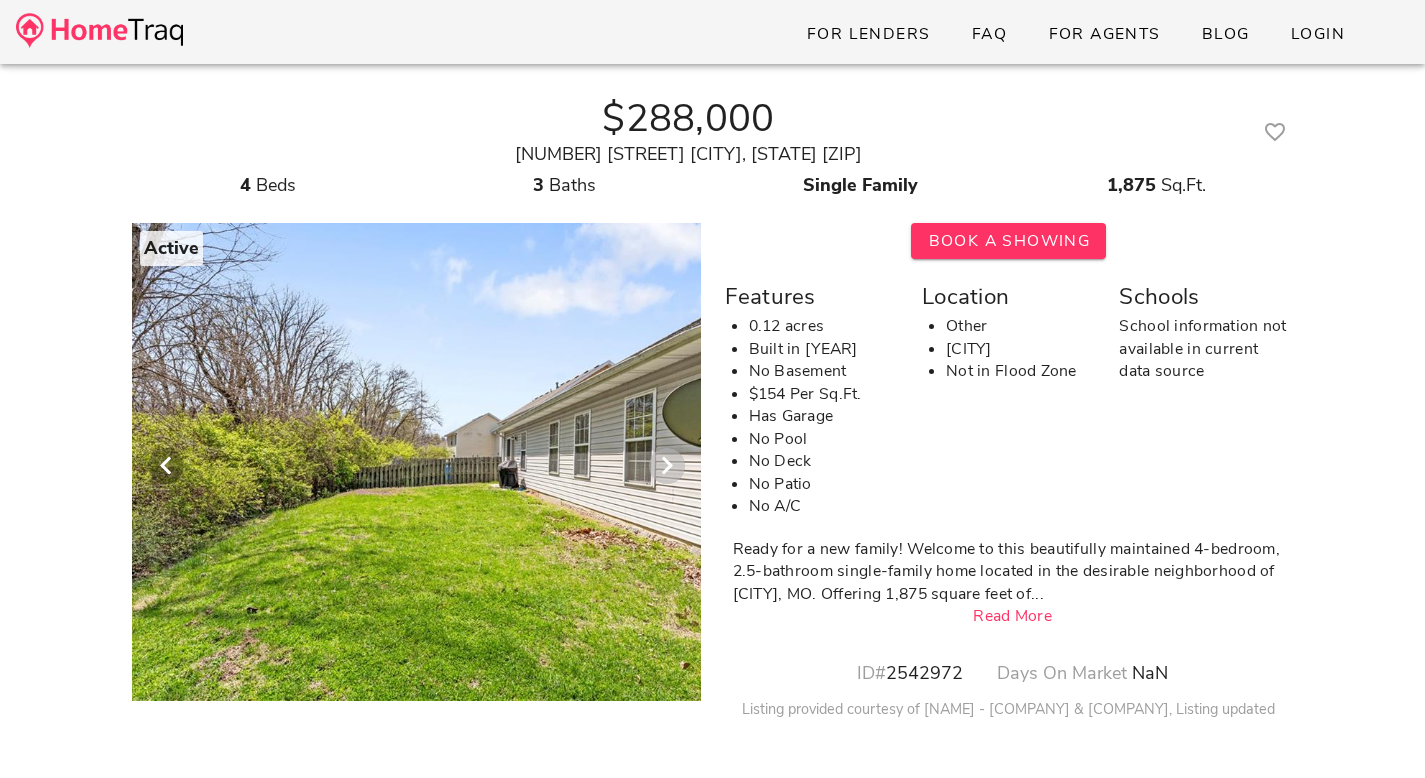 click at bounding box center (667, 466) 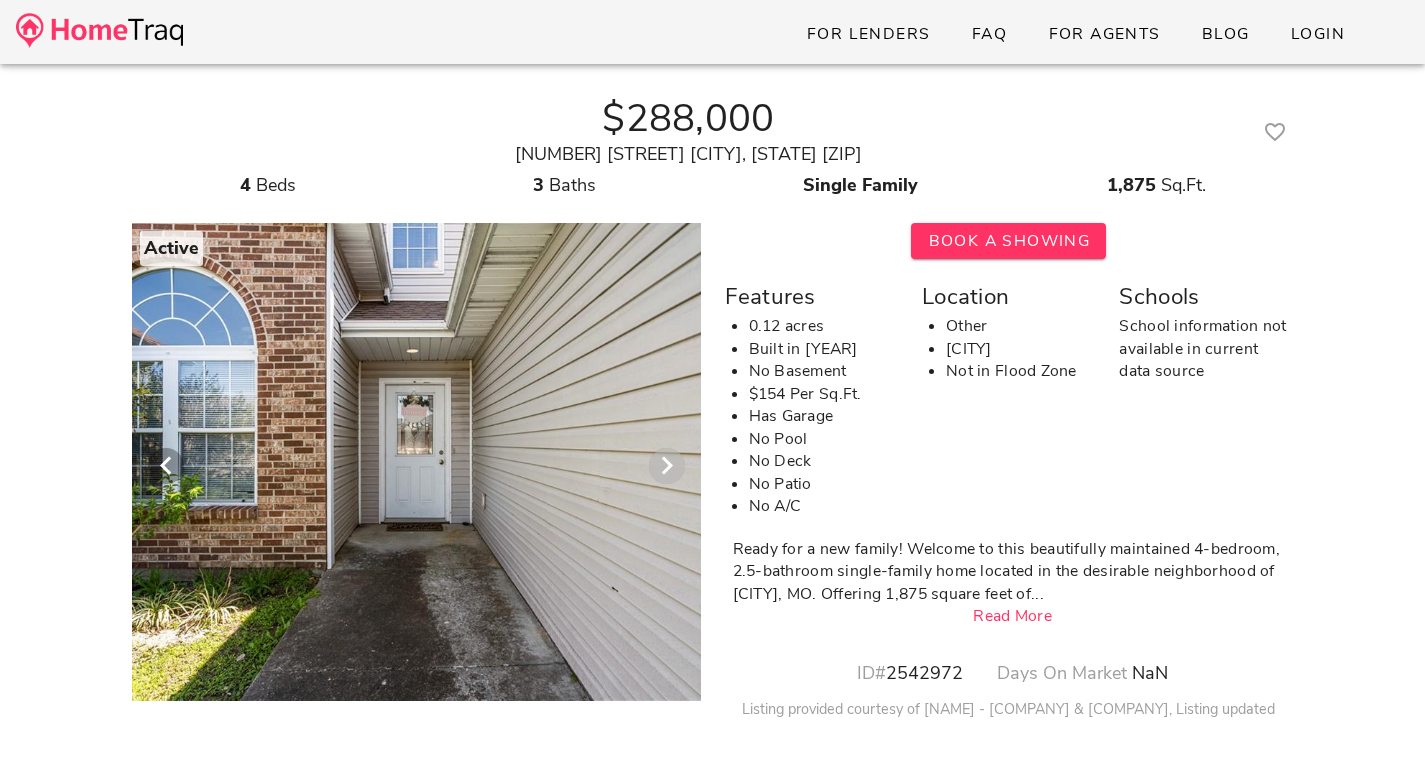 click at bounding box center [667, 466] 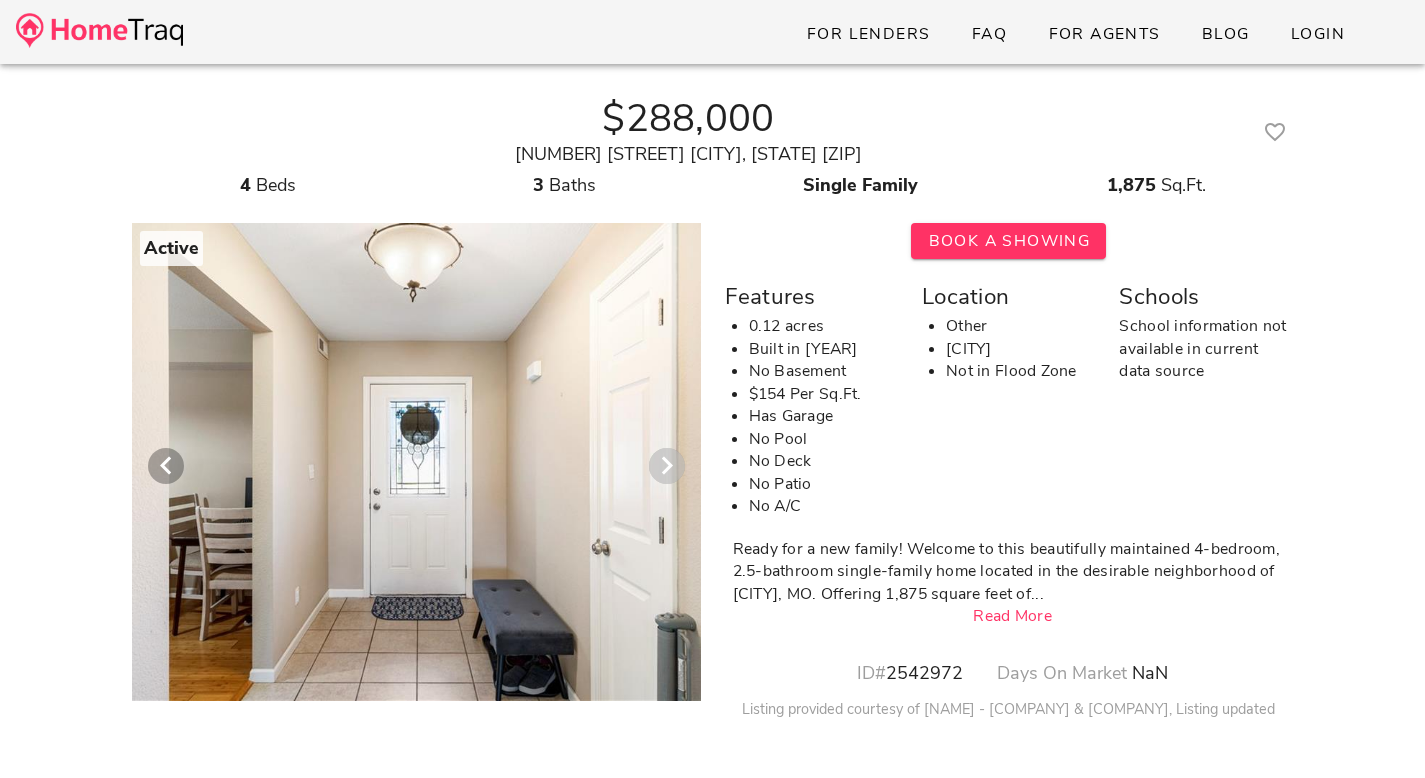 click at bounding box center [667, 466] 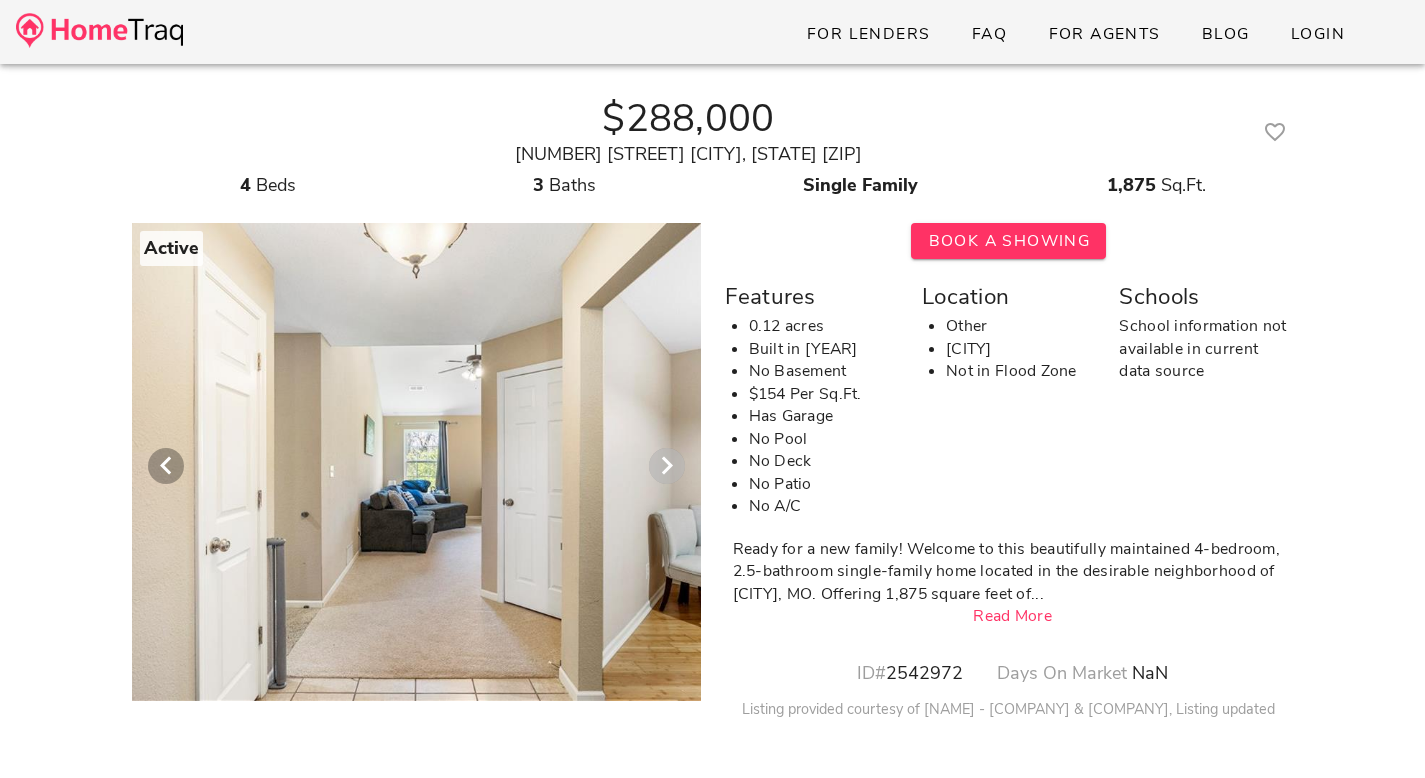 click at bounding box center (667, 466) 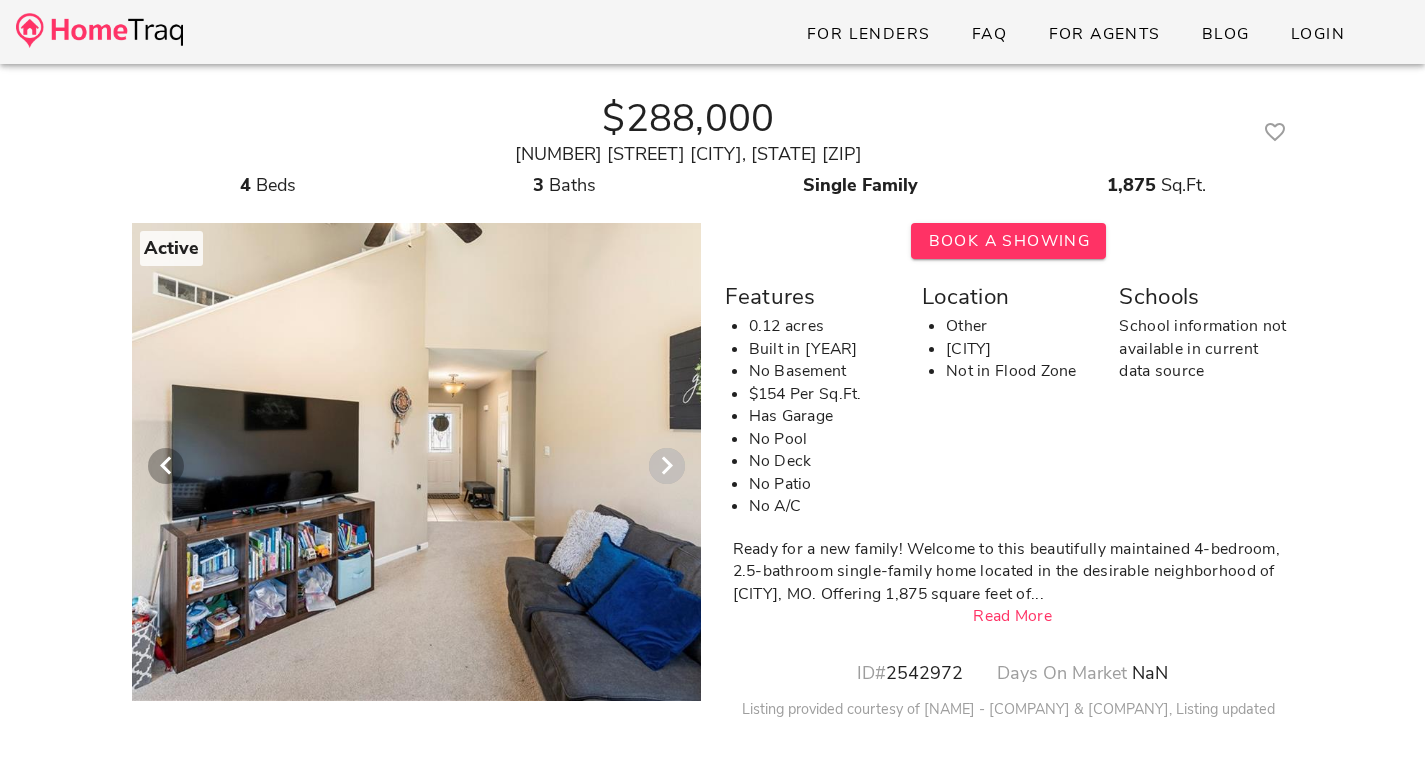 click at bounding box center (667, 466) 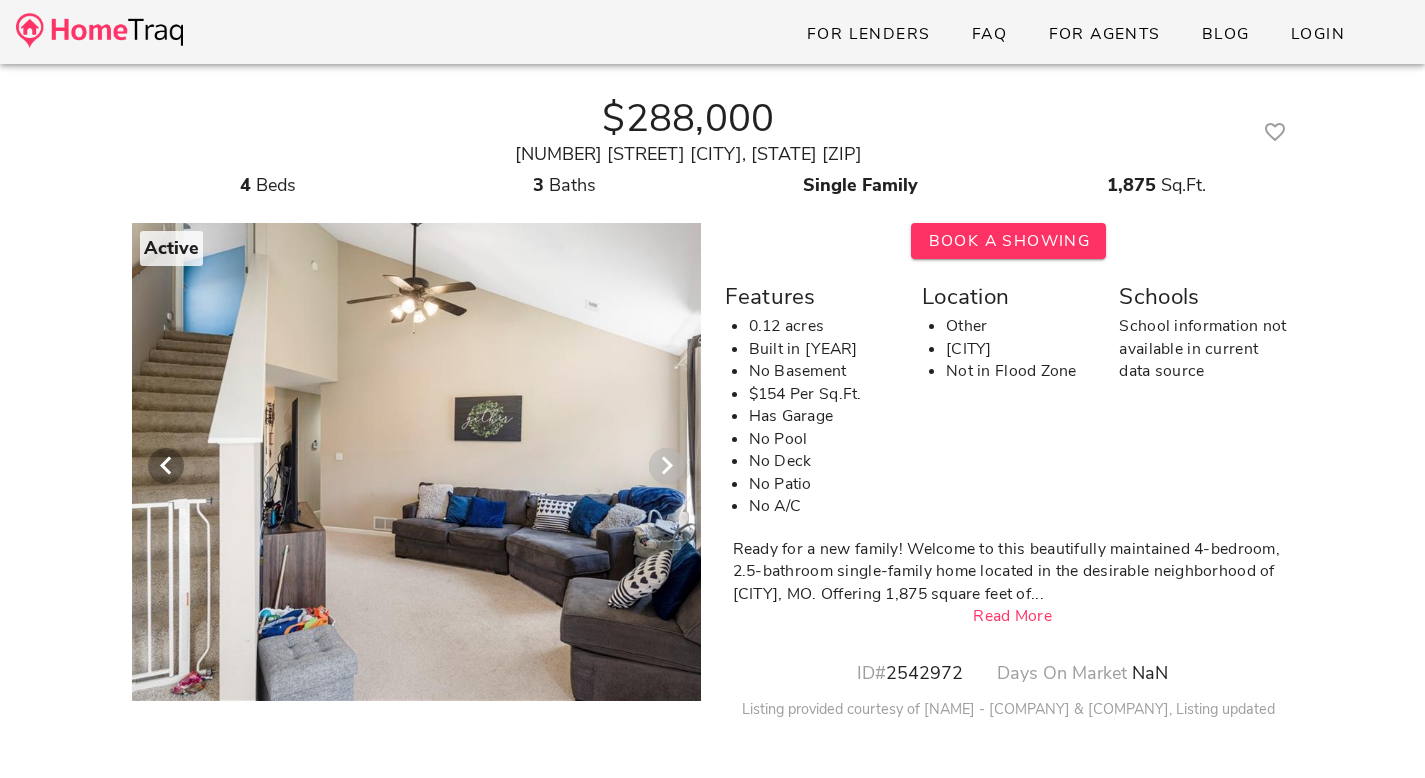 click at bounding box center [667, 466] 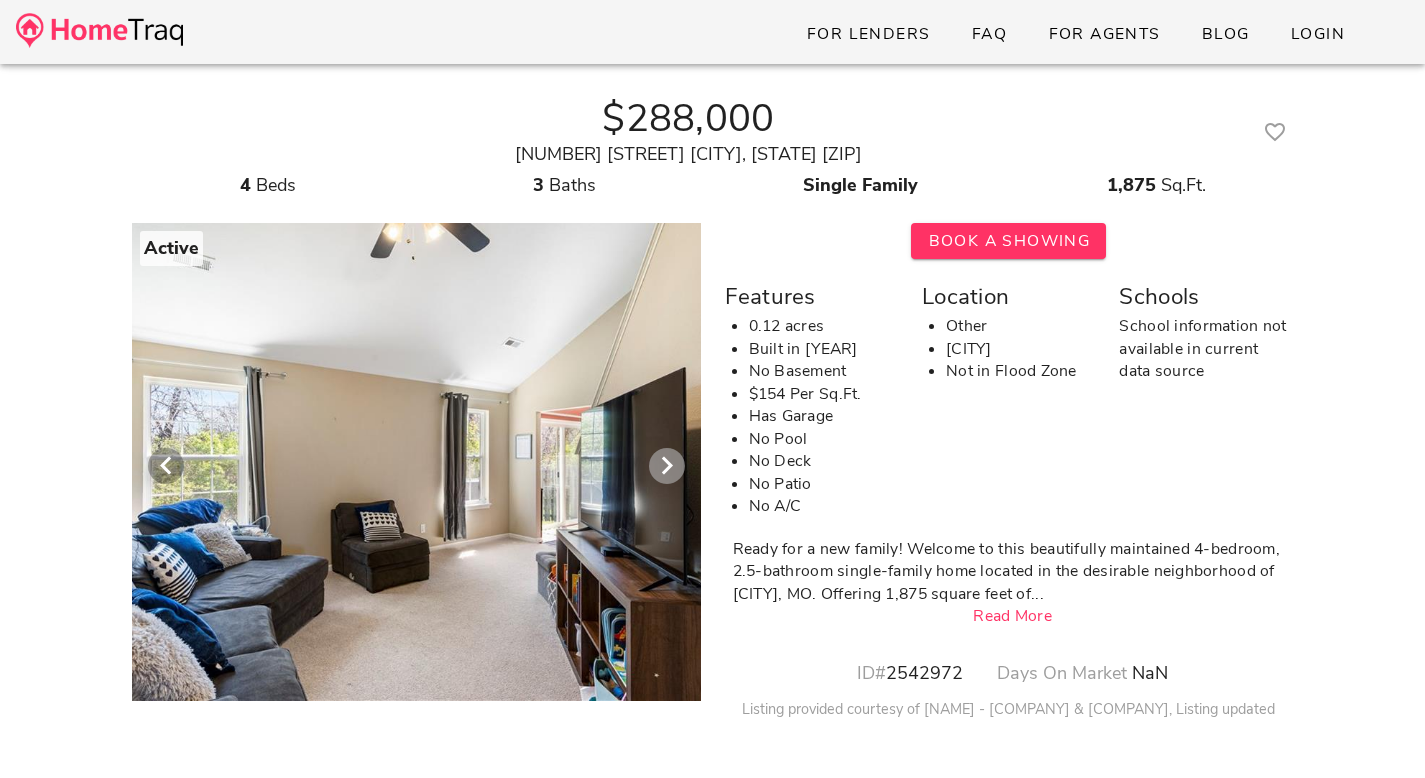 click at bounding box center (667, 466) 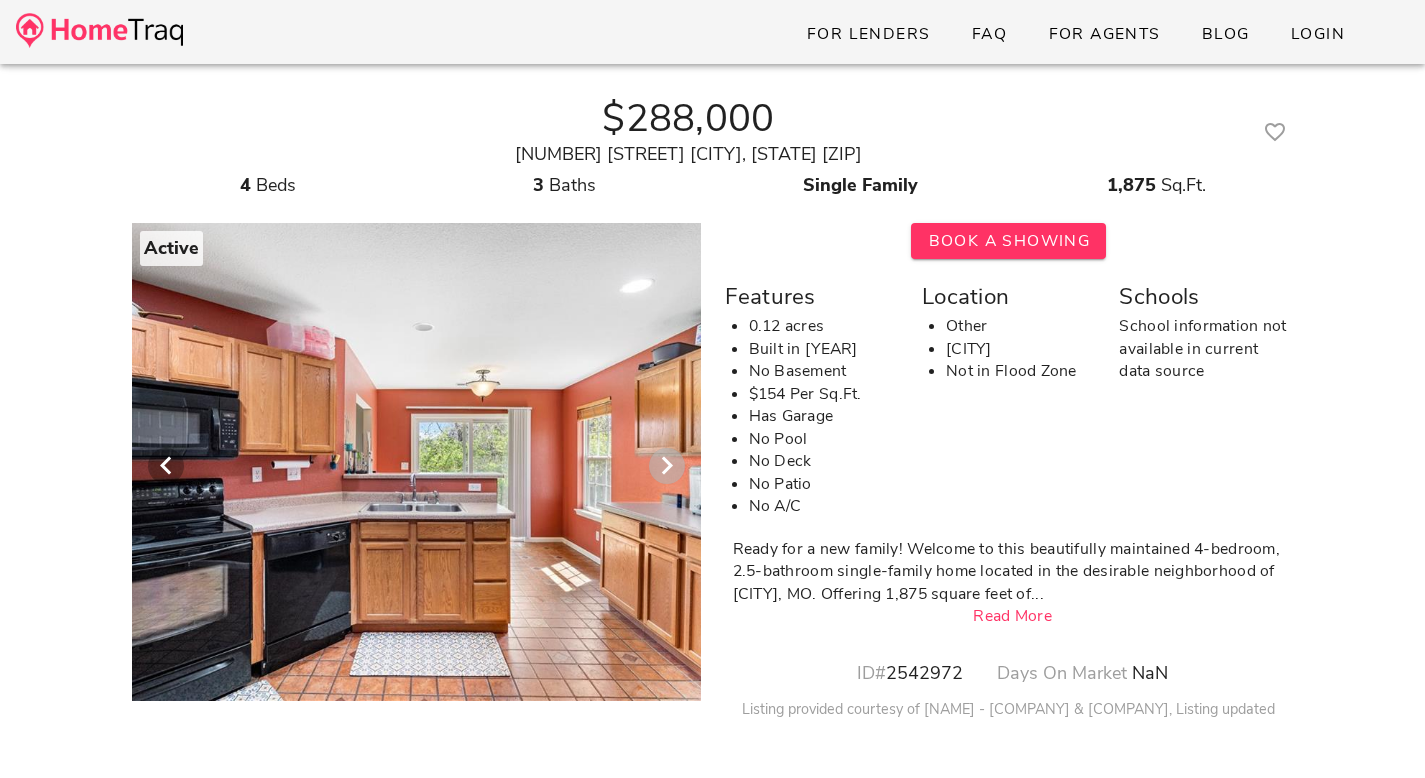 click at bounding box center [667, 466] 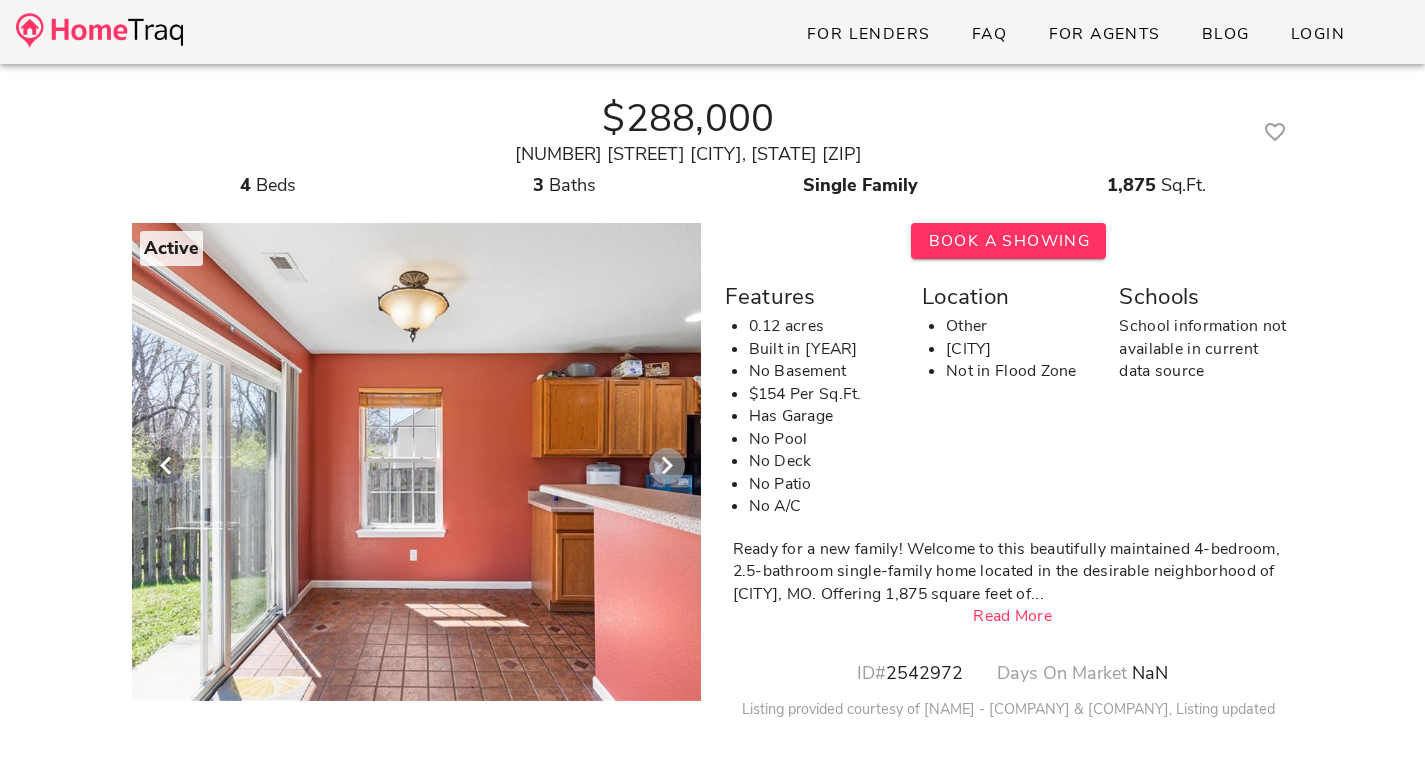 click at bounding box center (667, 466) 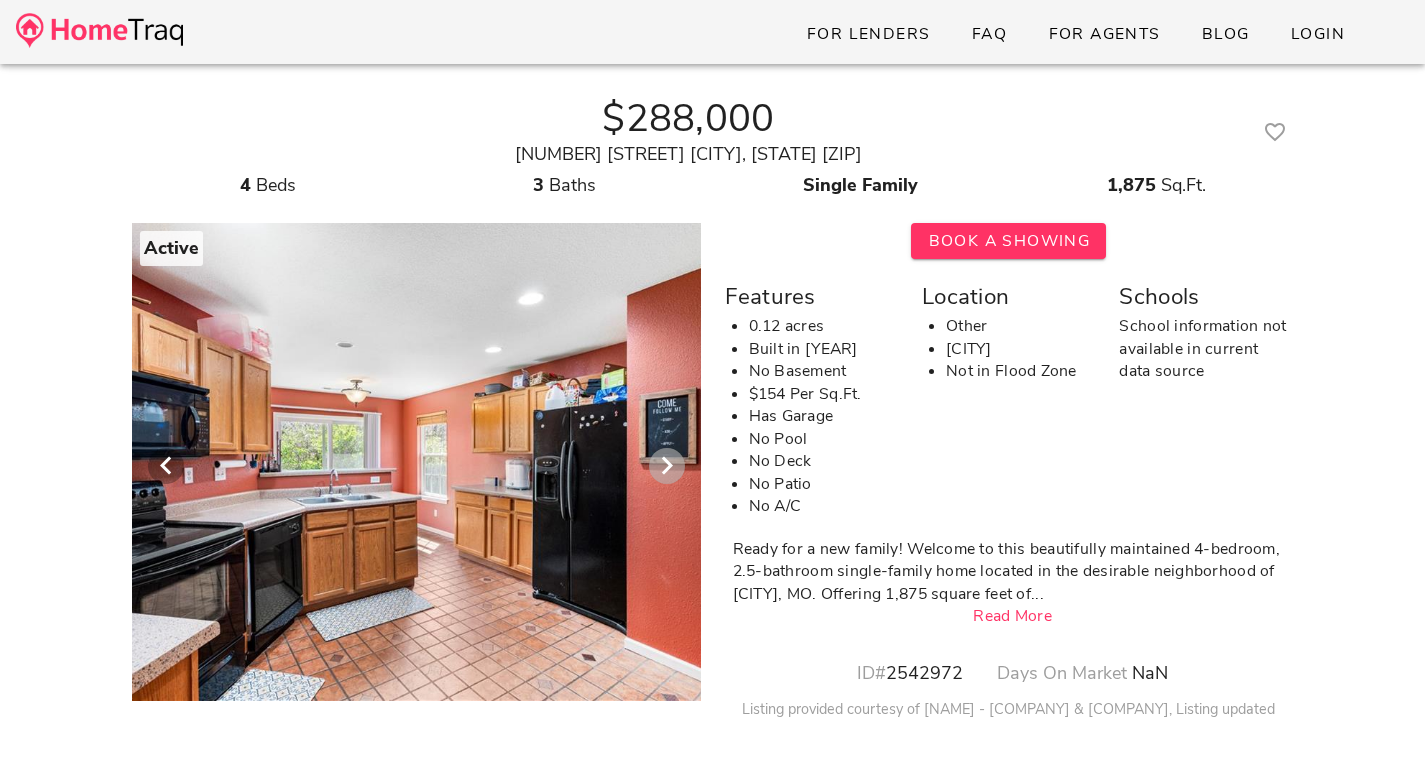 click at bounding box center (667, 466) 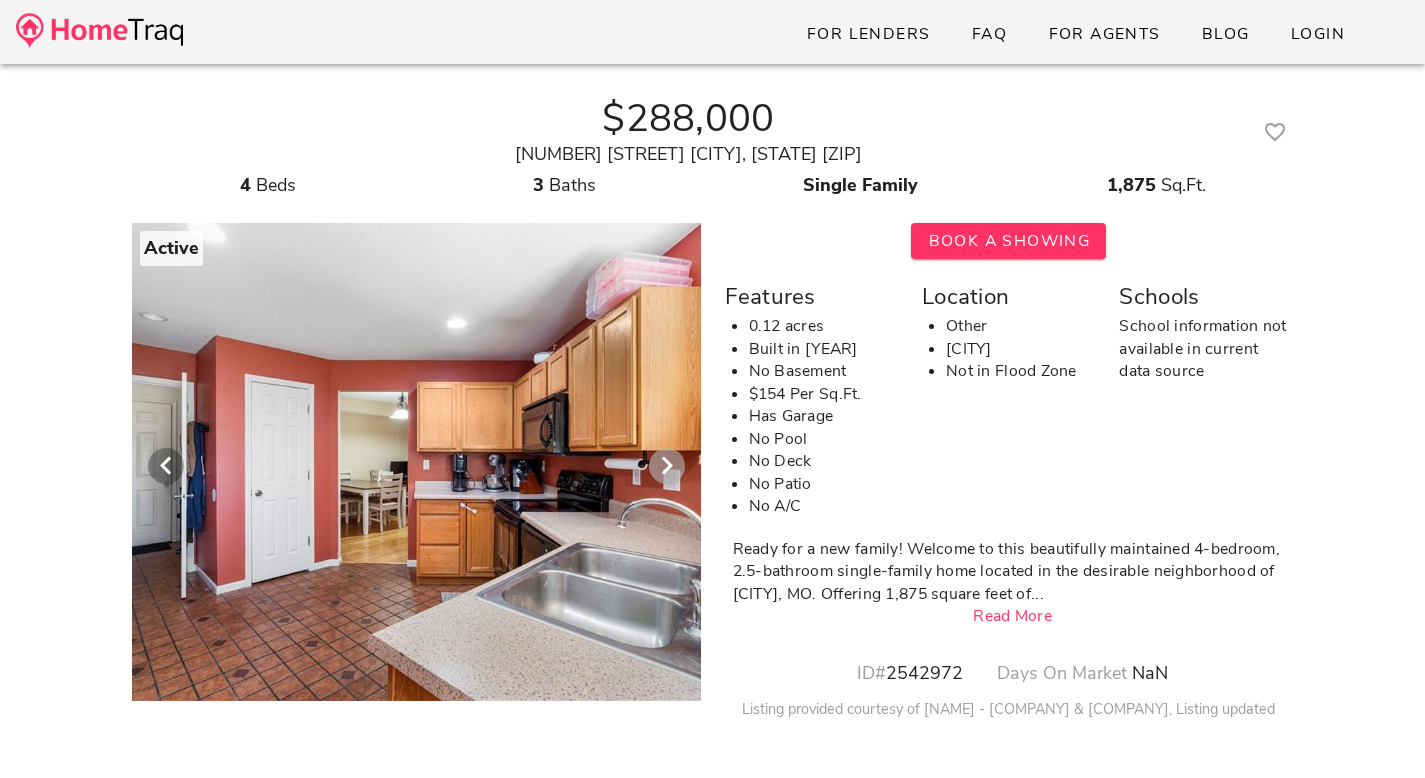 click at bounding box center [667, 466] 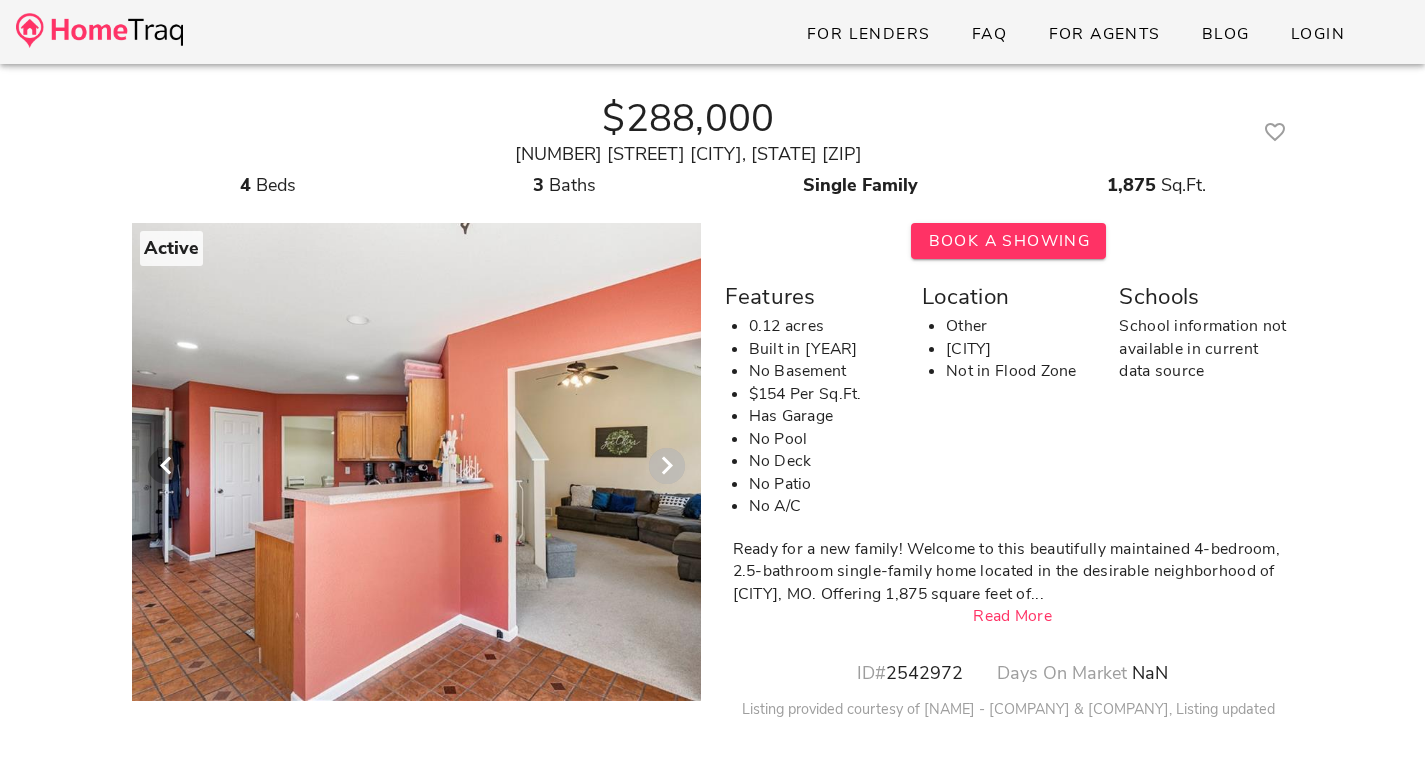 click at bounding box center [667, 466] 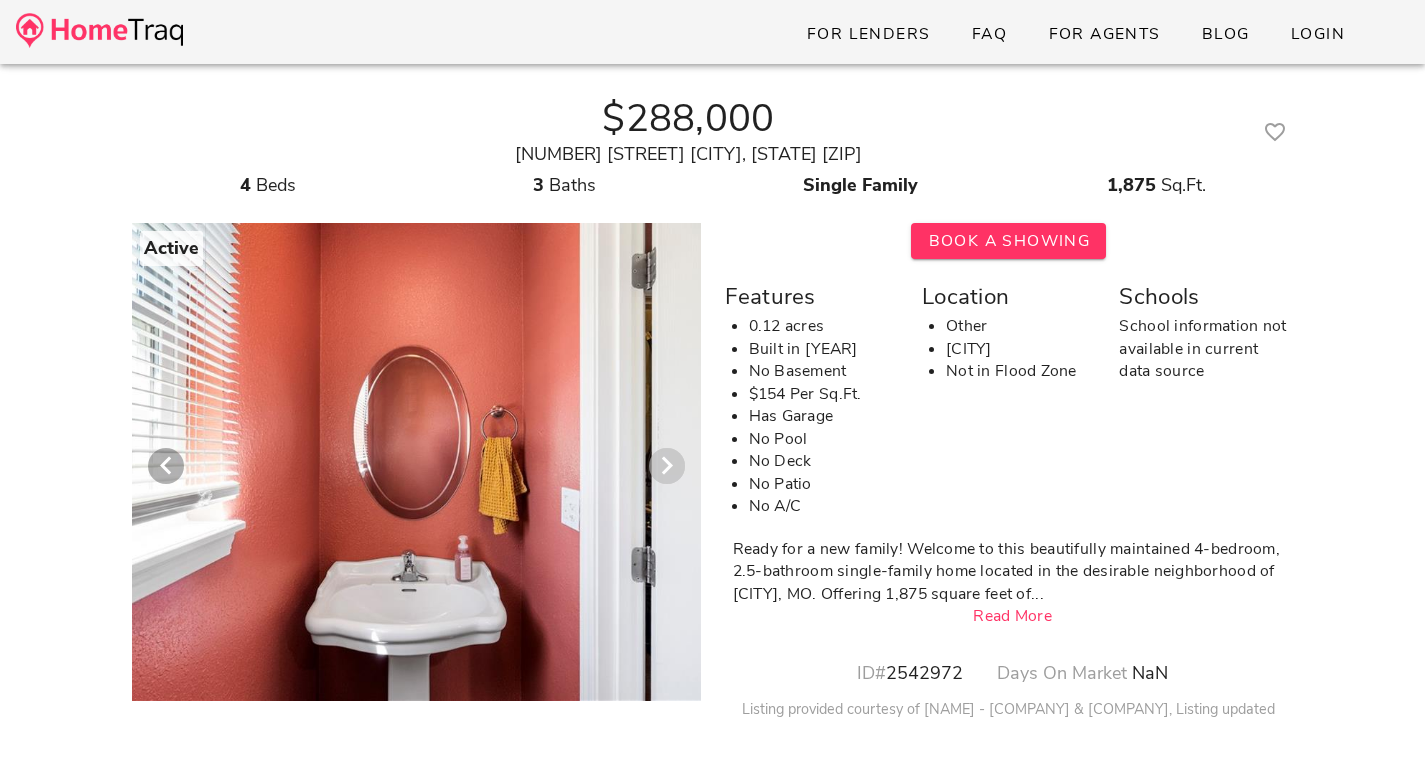 click at bounding box center [667, 466] 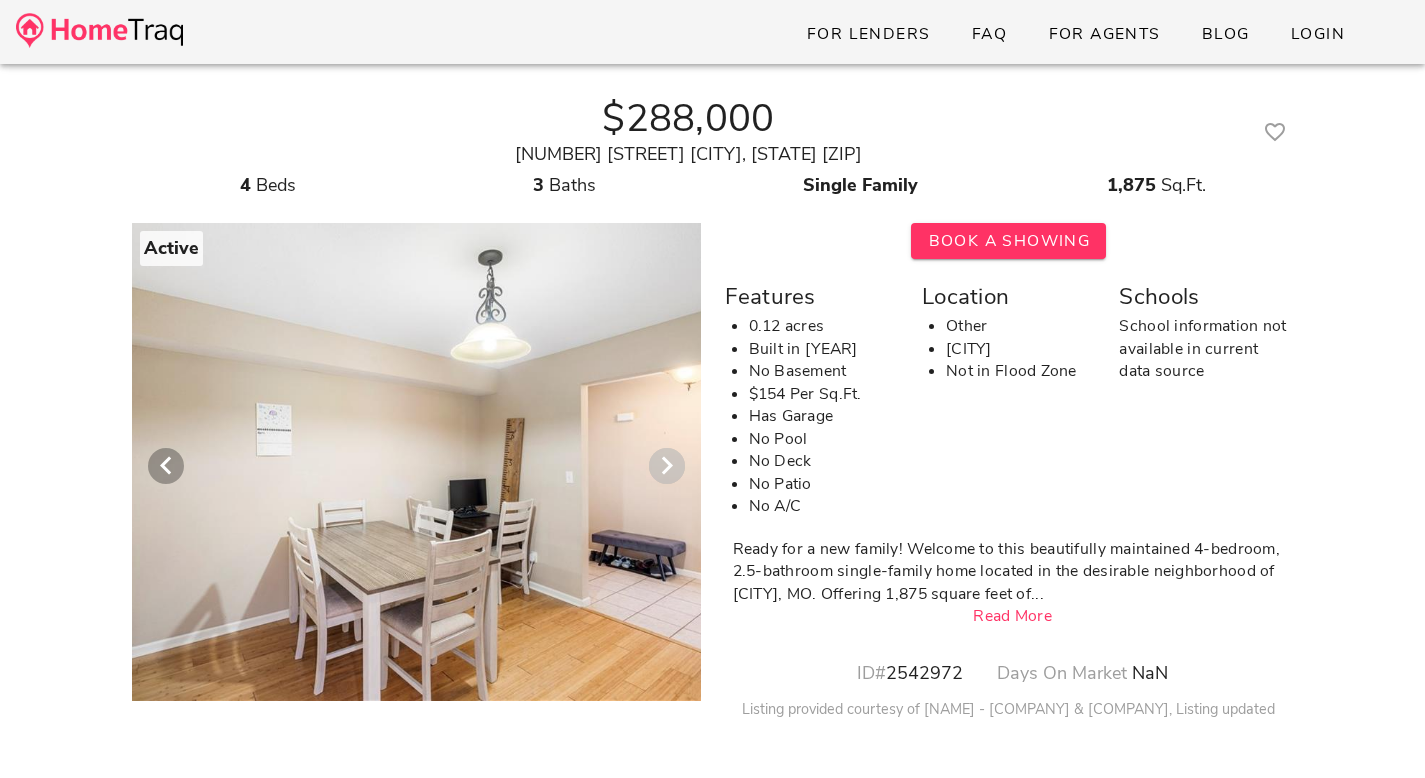 click at bounding box center (667, 466) 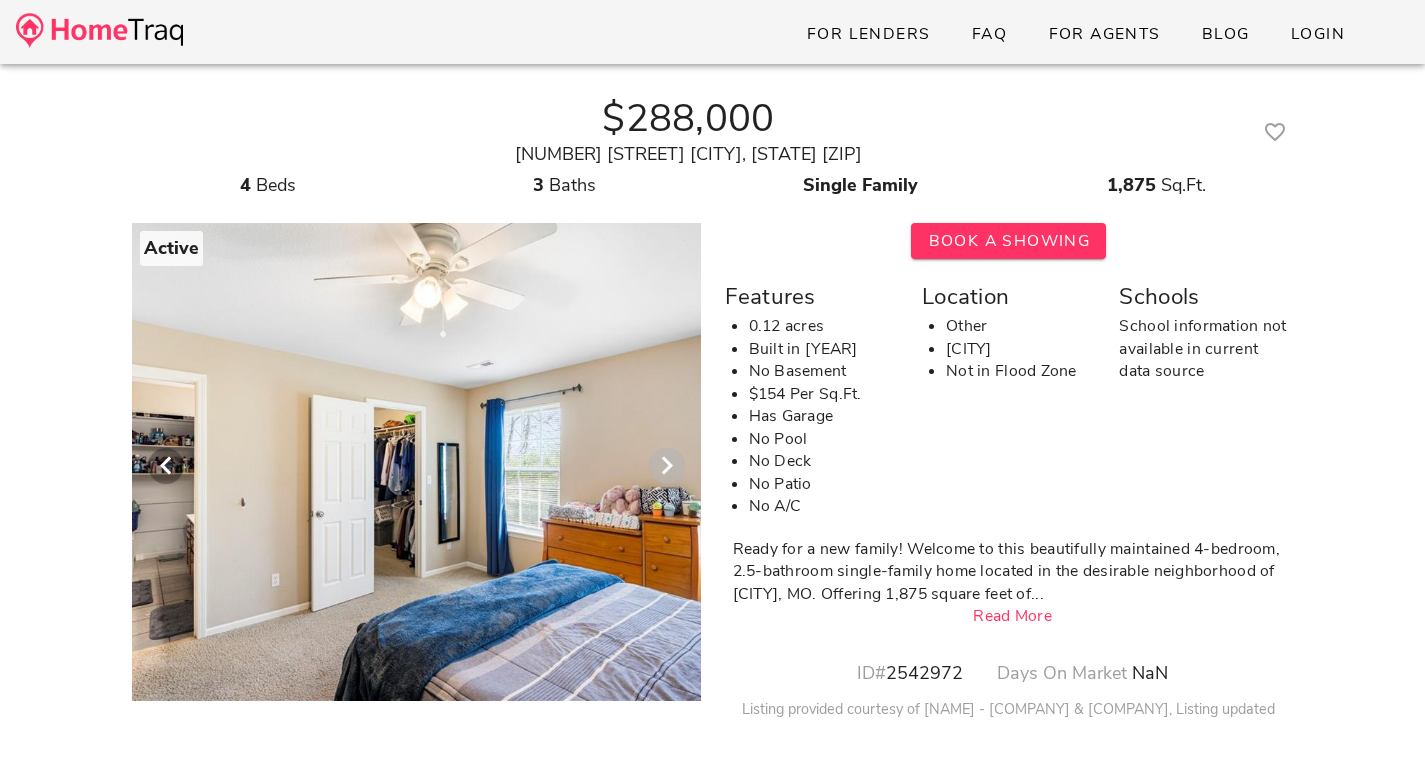 click at bounding box center [667, 466] 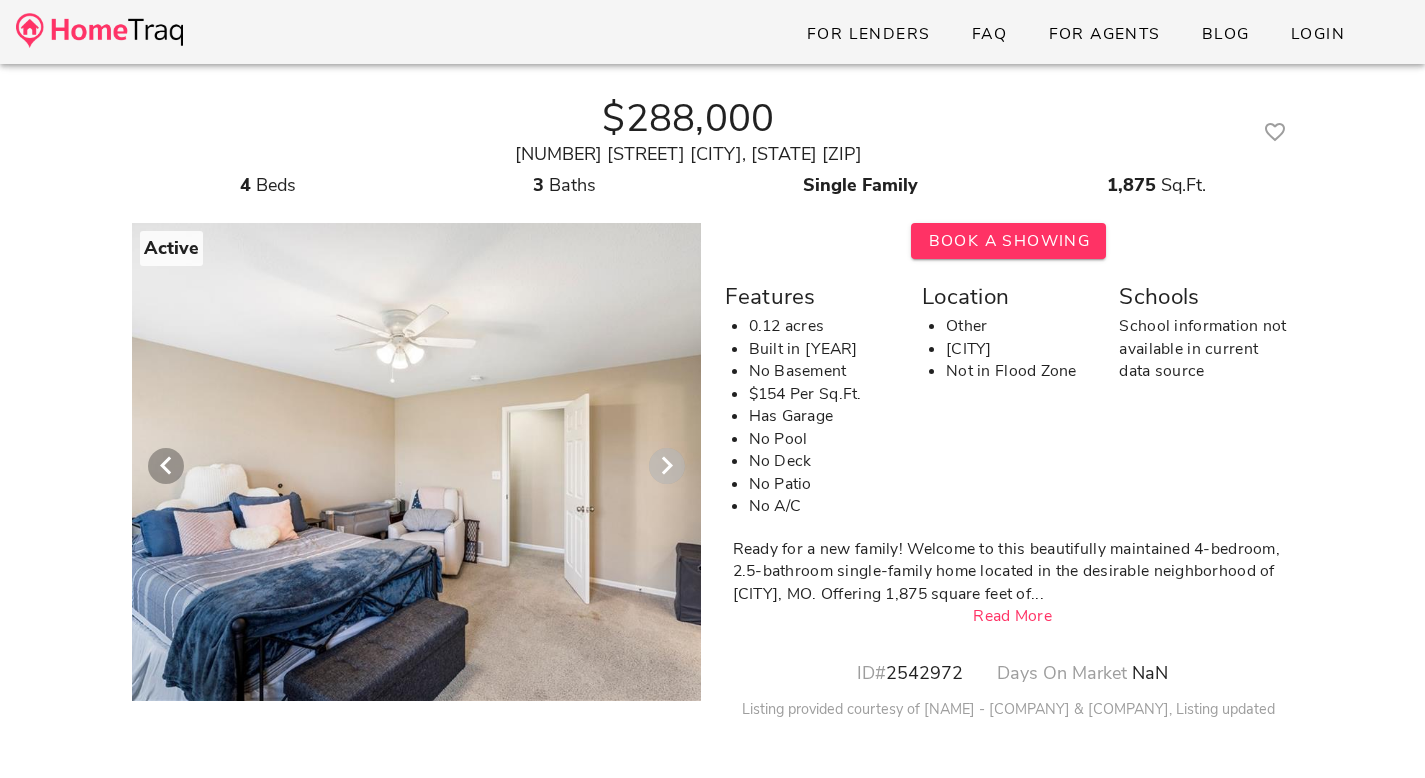 click at bounding box center [667, 466] 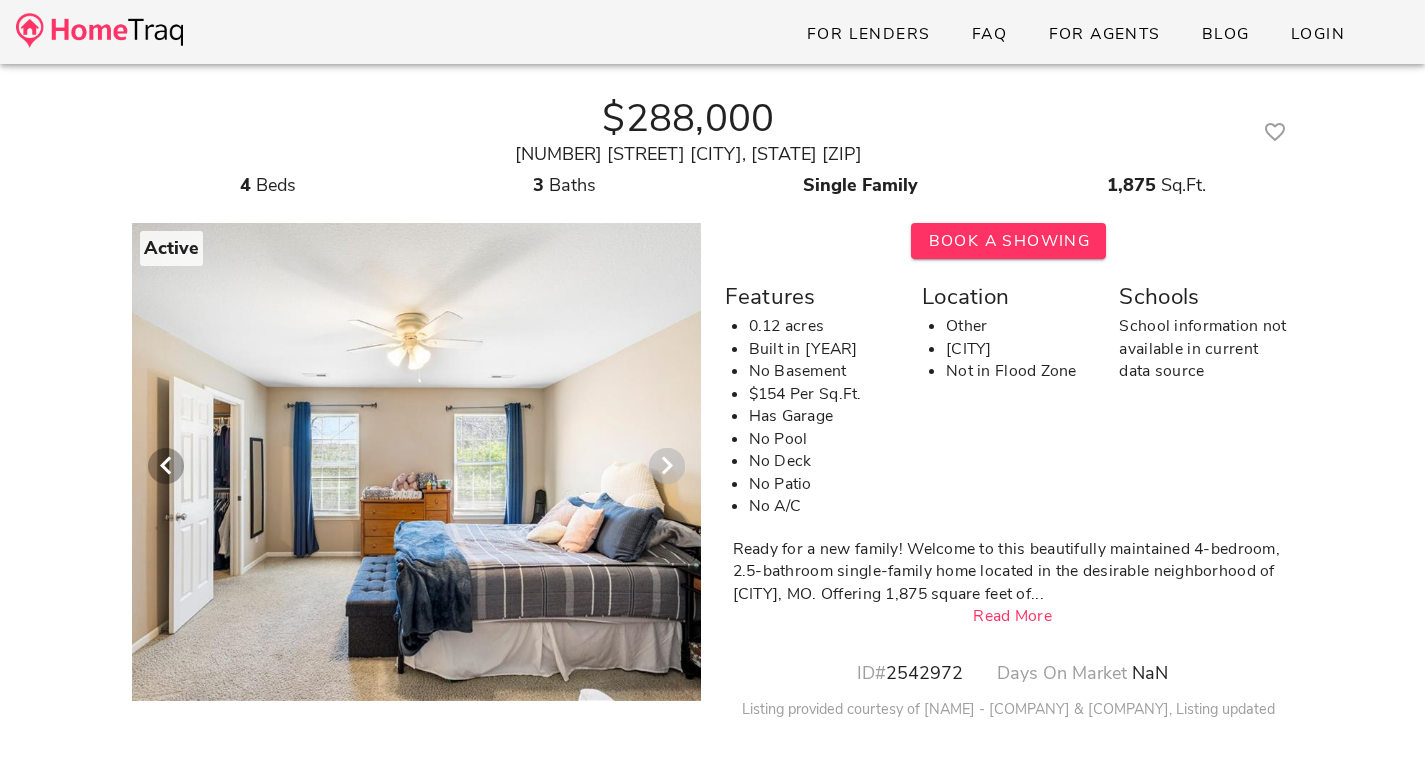 click at bounding box center (667, 466) 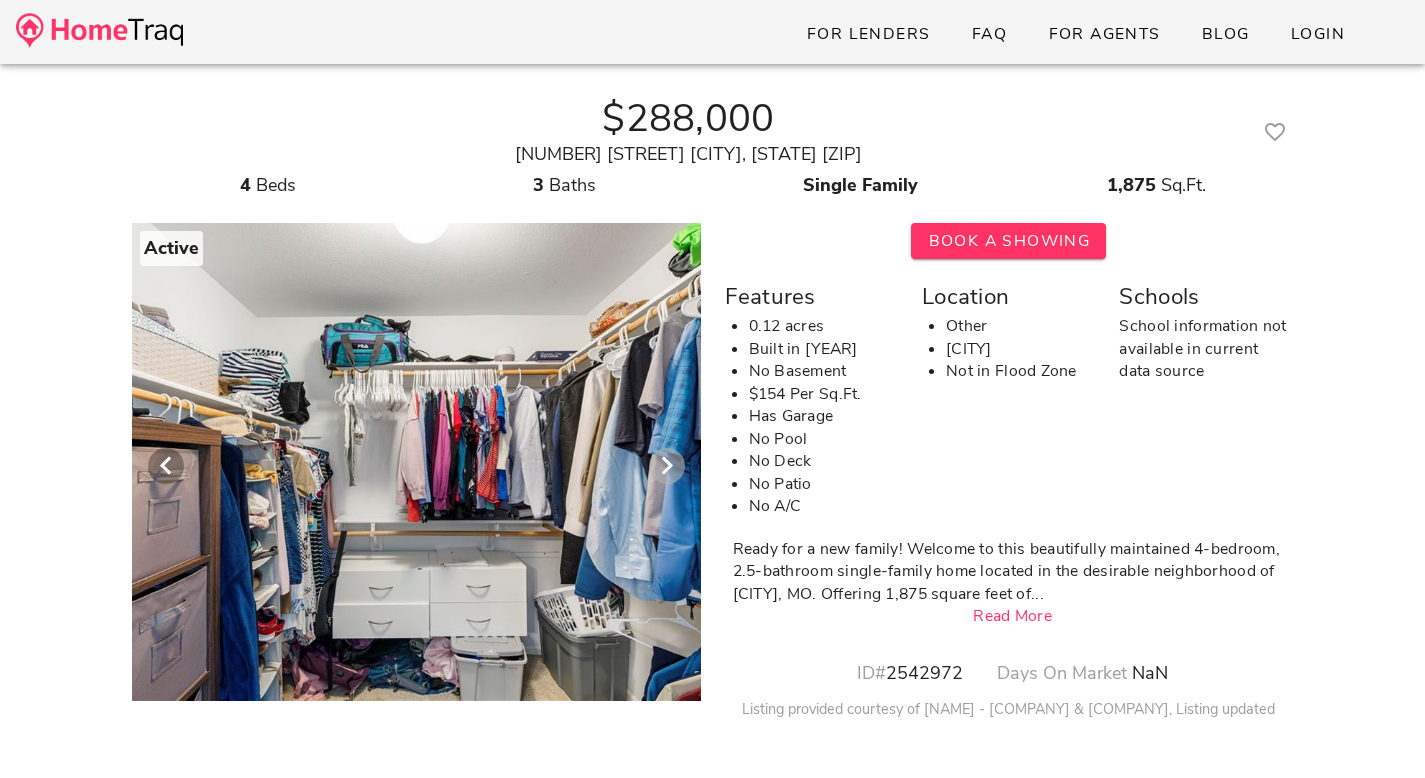 click at bounding box center [667, 466] 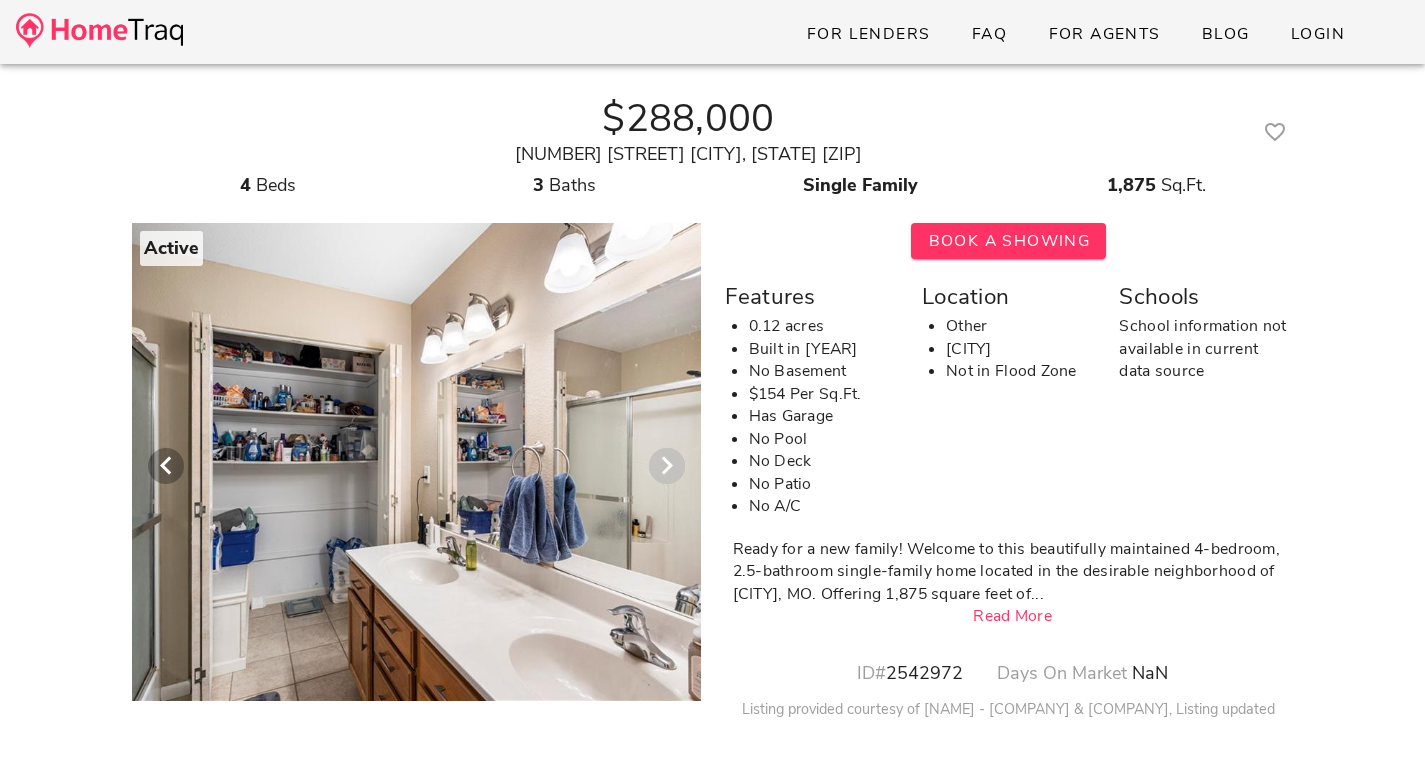 click at bounding box center (667, 466) 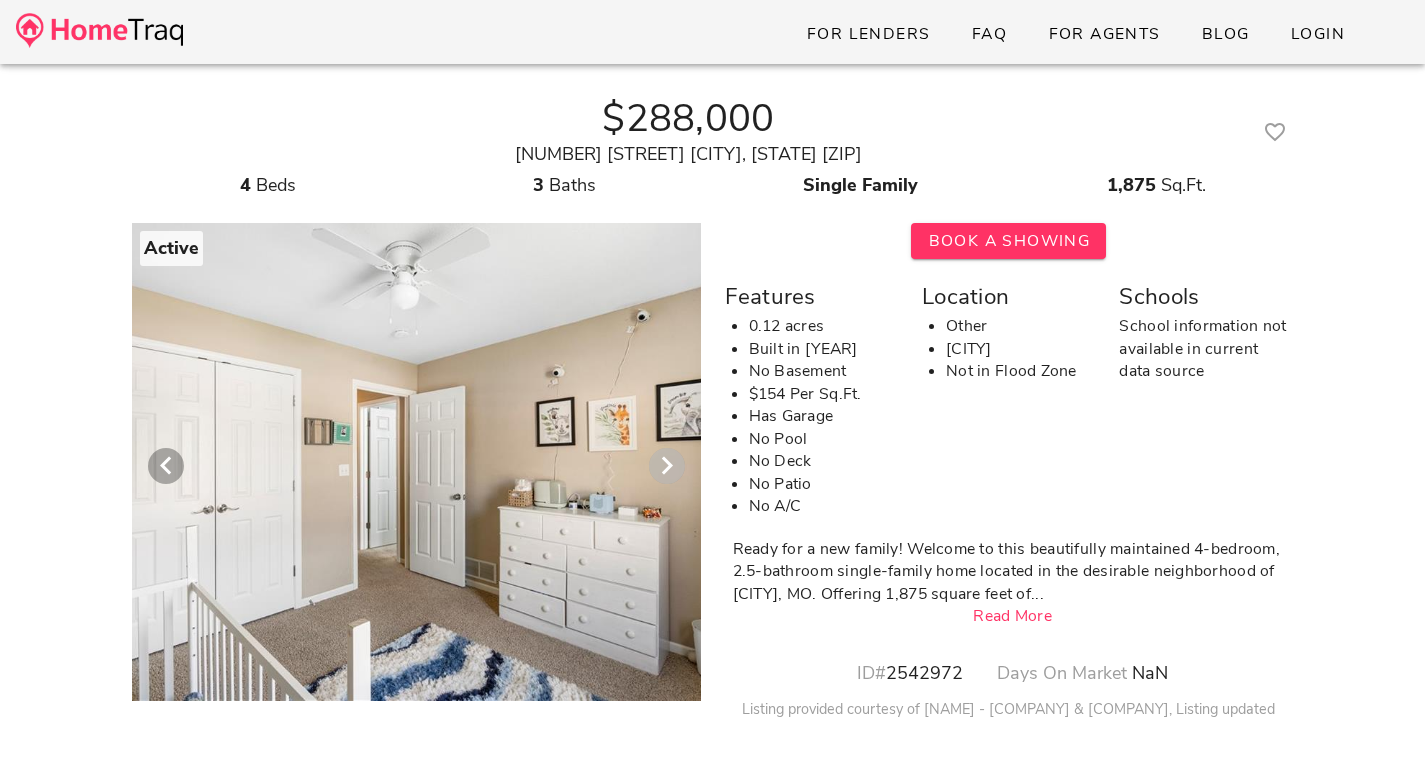 click at bounding box center [667, 466] 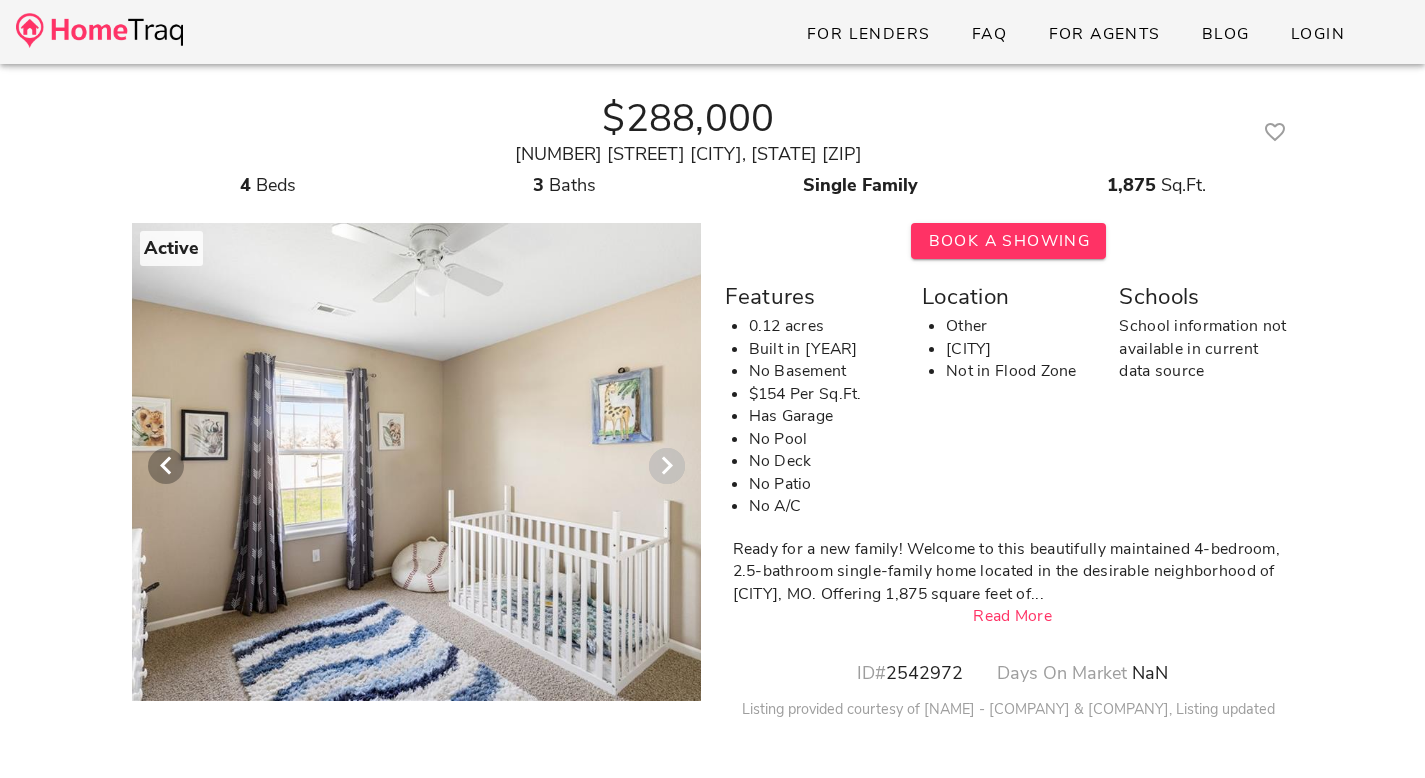 click at bounding box center (667, 466) 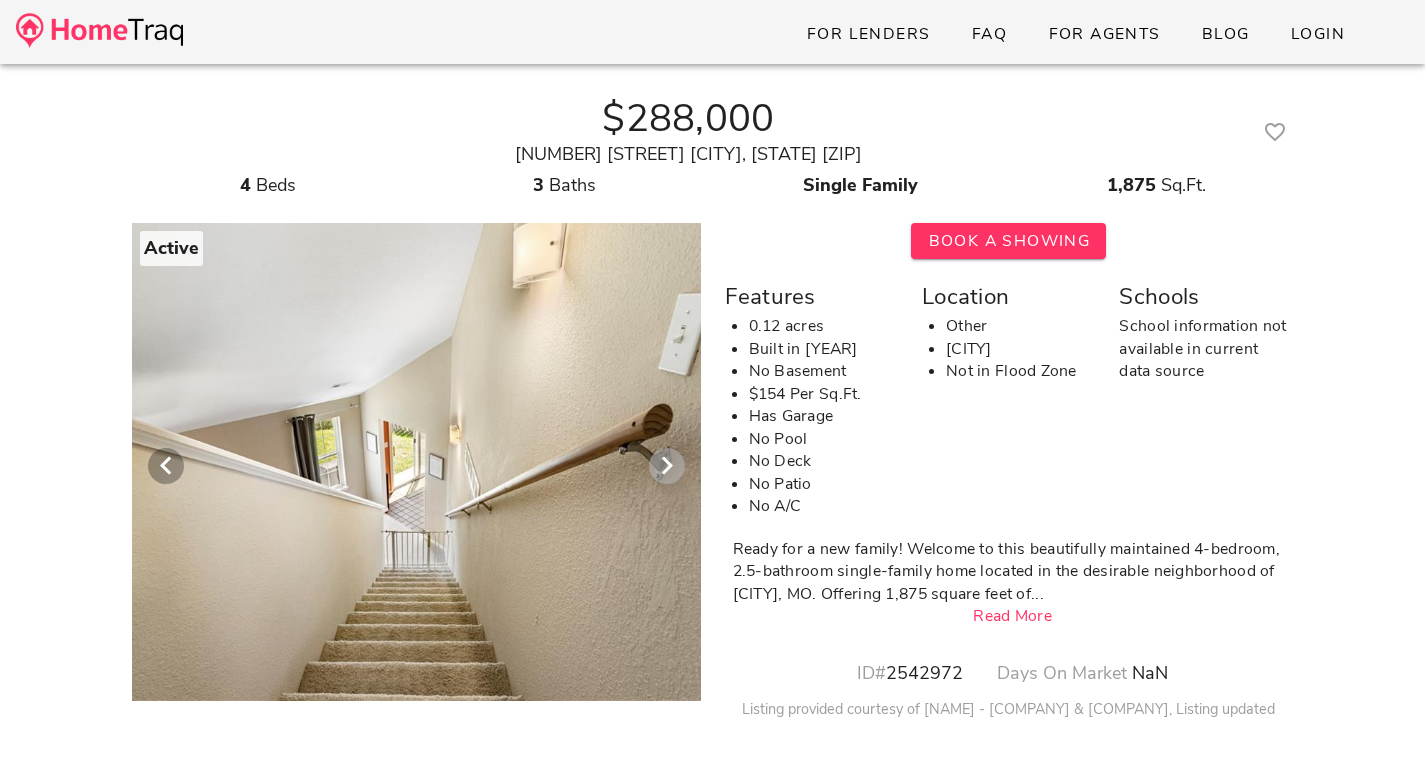click at bounding box center (667, 466) 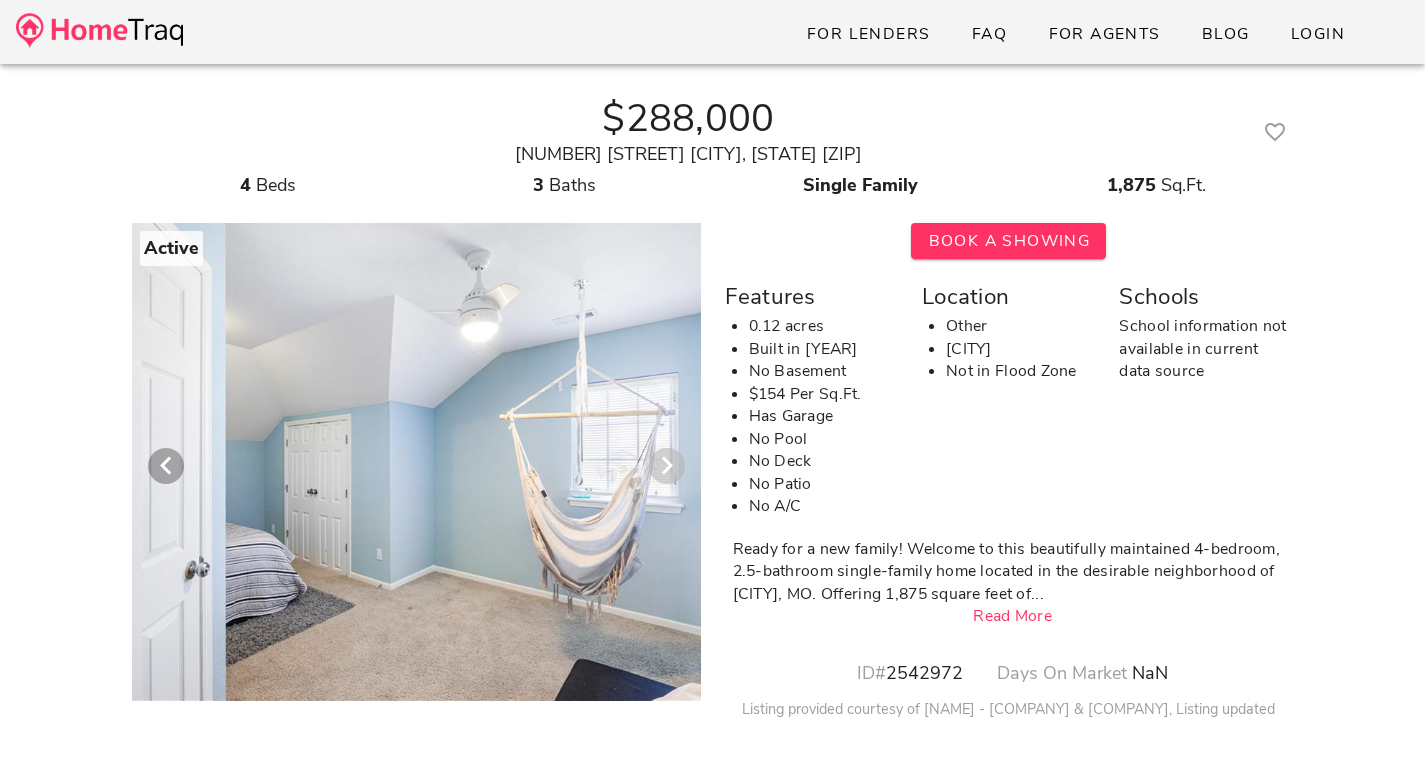 click at bounding box center [667, 466] 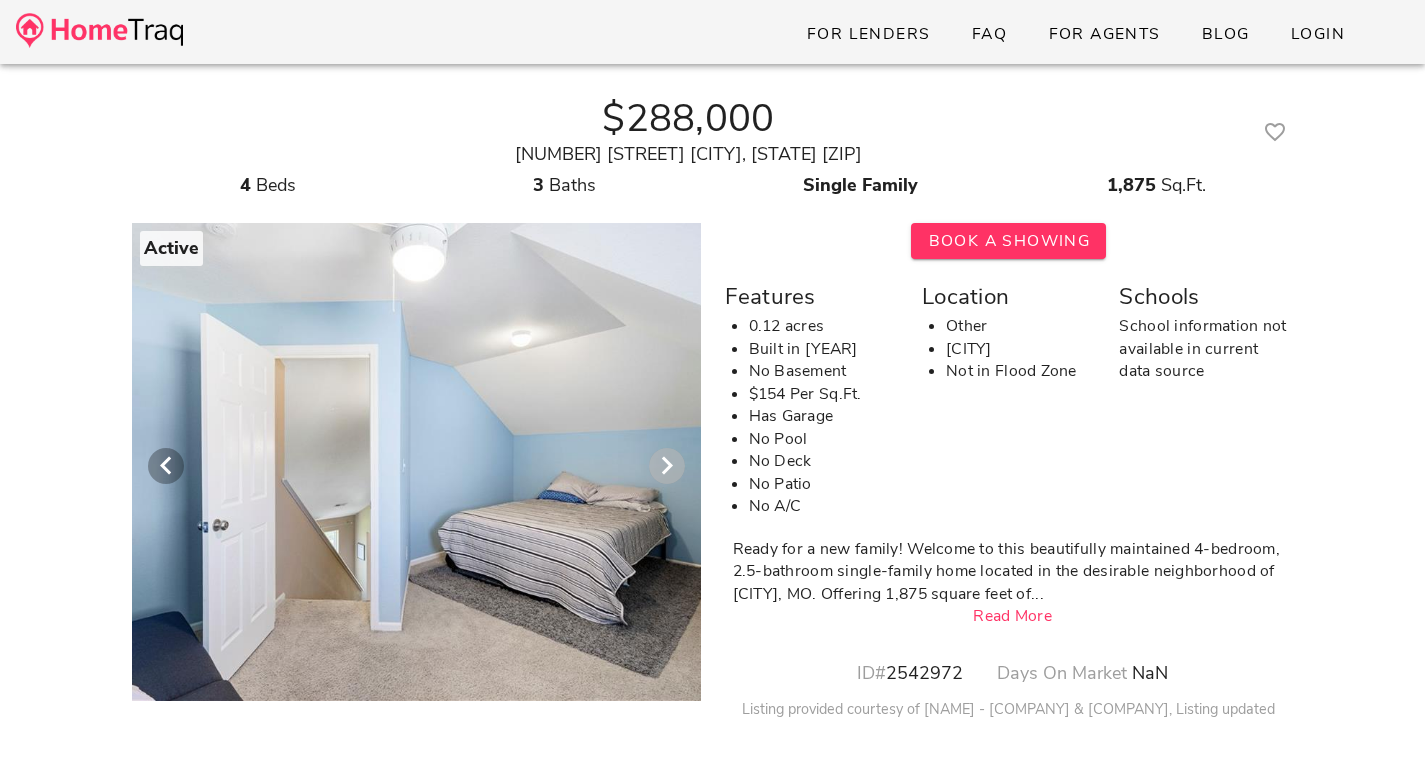 click at bounding box center [667, 466] 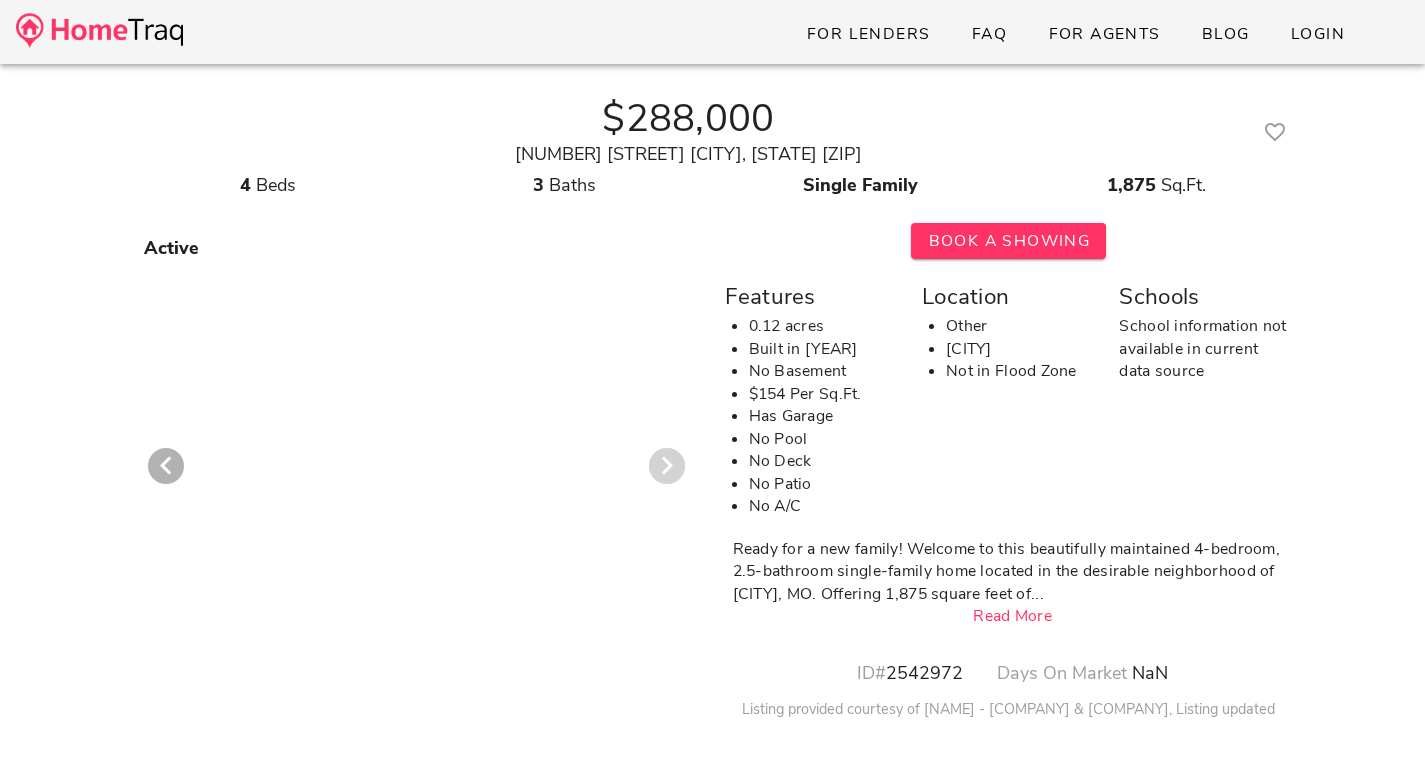 click at bounding box center (667, 466) 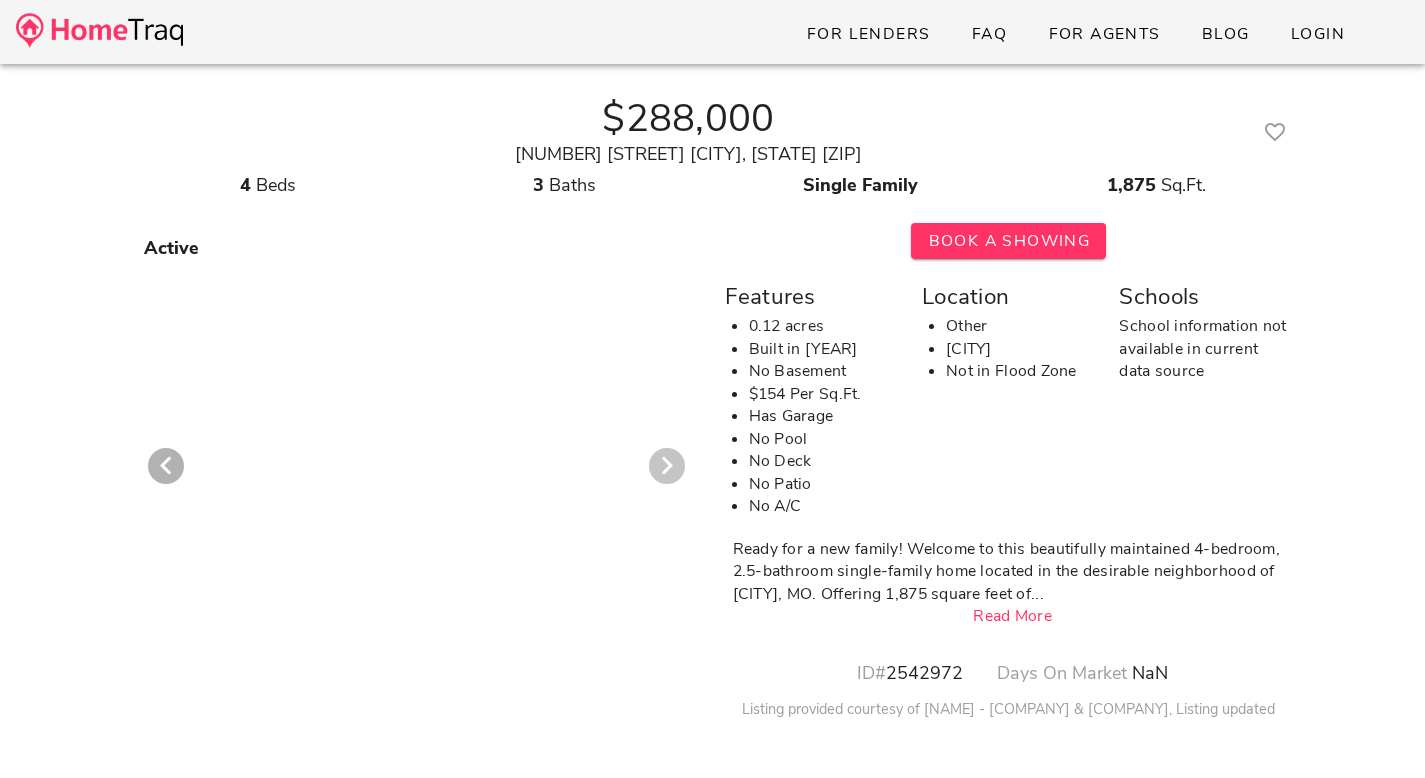 click at bounding box center (667, 466) 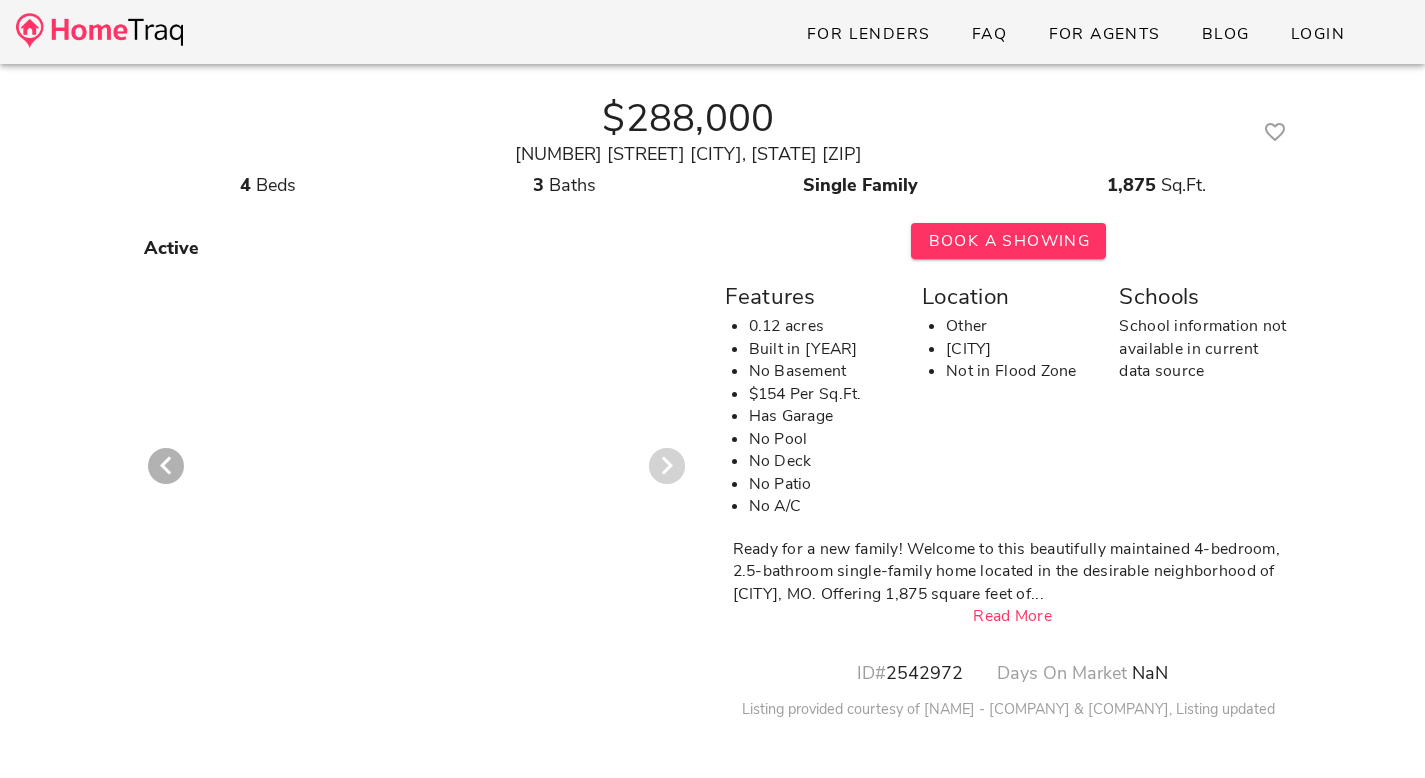 click at bounding box center [667, 466] 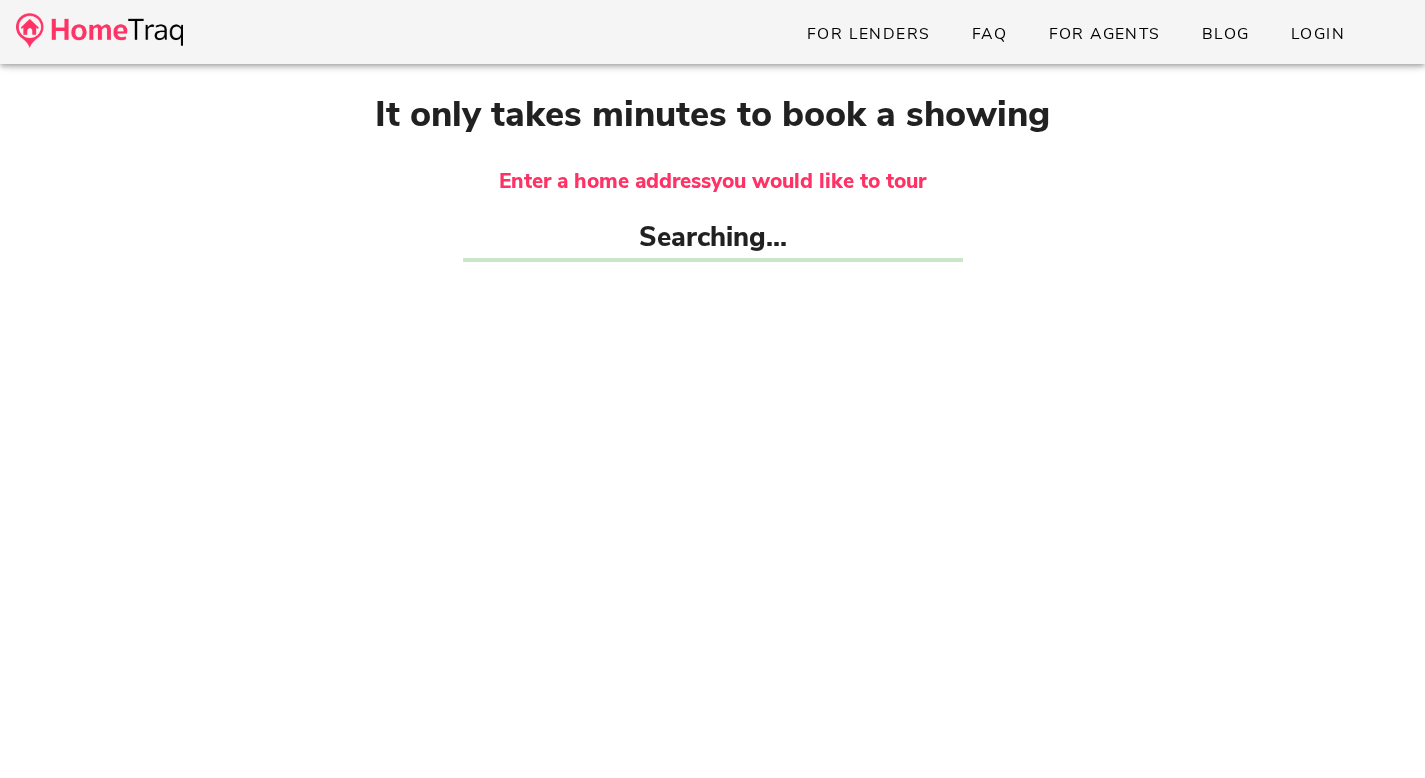 scroll, scrollTop: 0, scrollLeft: 0, axis: both 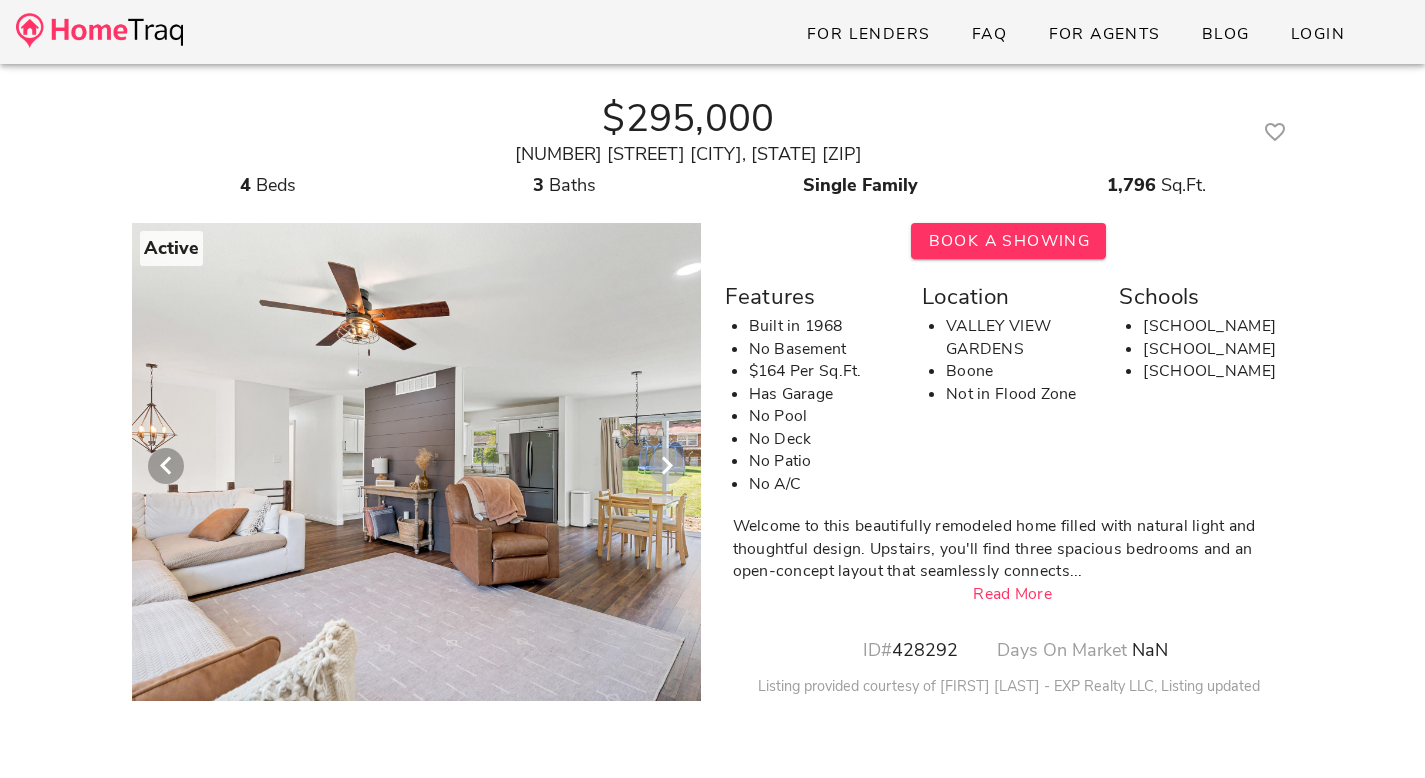 click at bounding box center [667, 466] 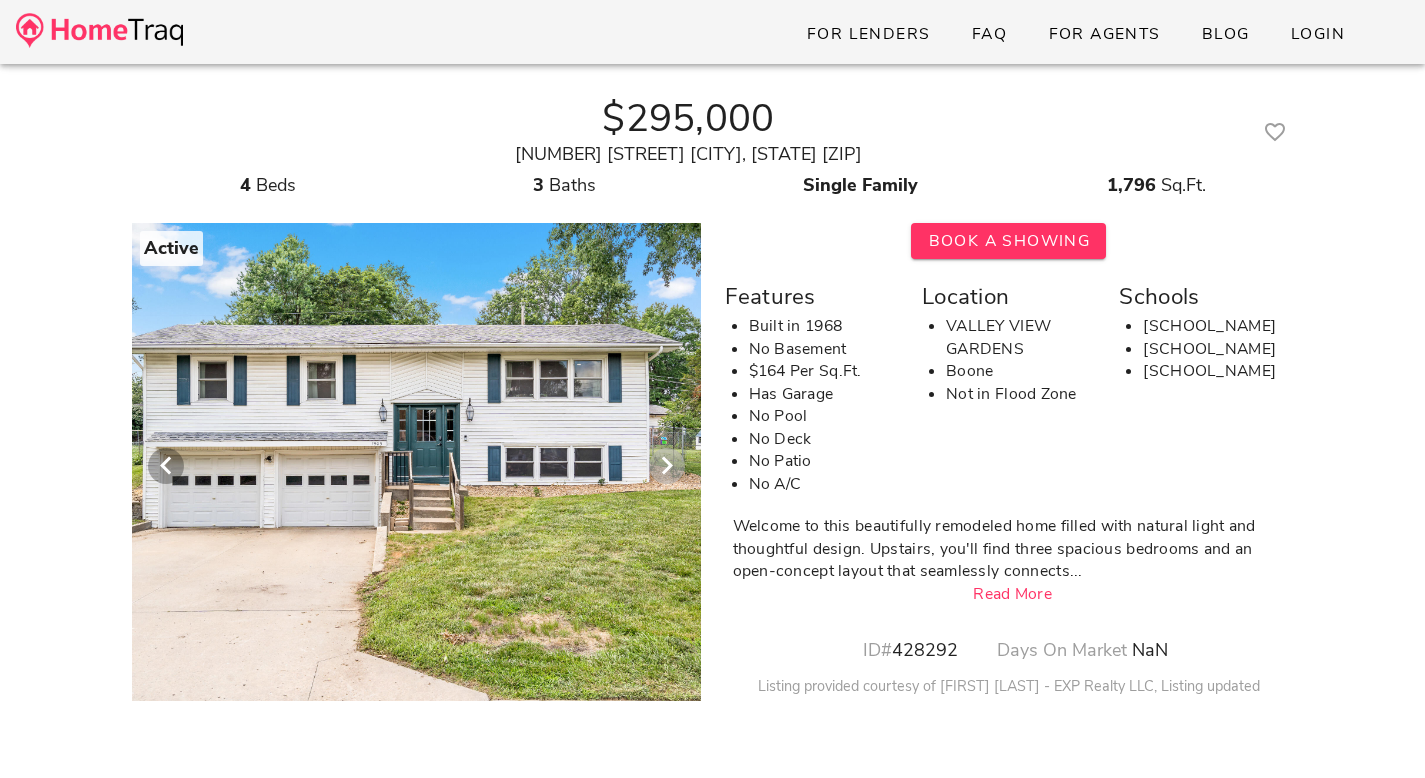 click at bounding box center [667, 466] 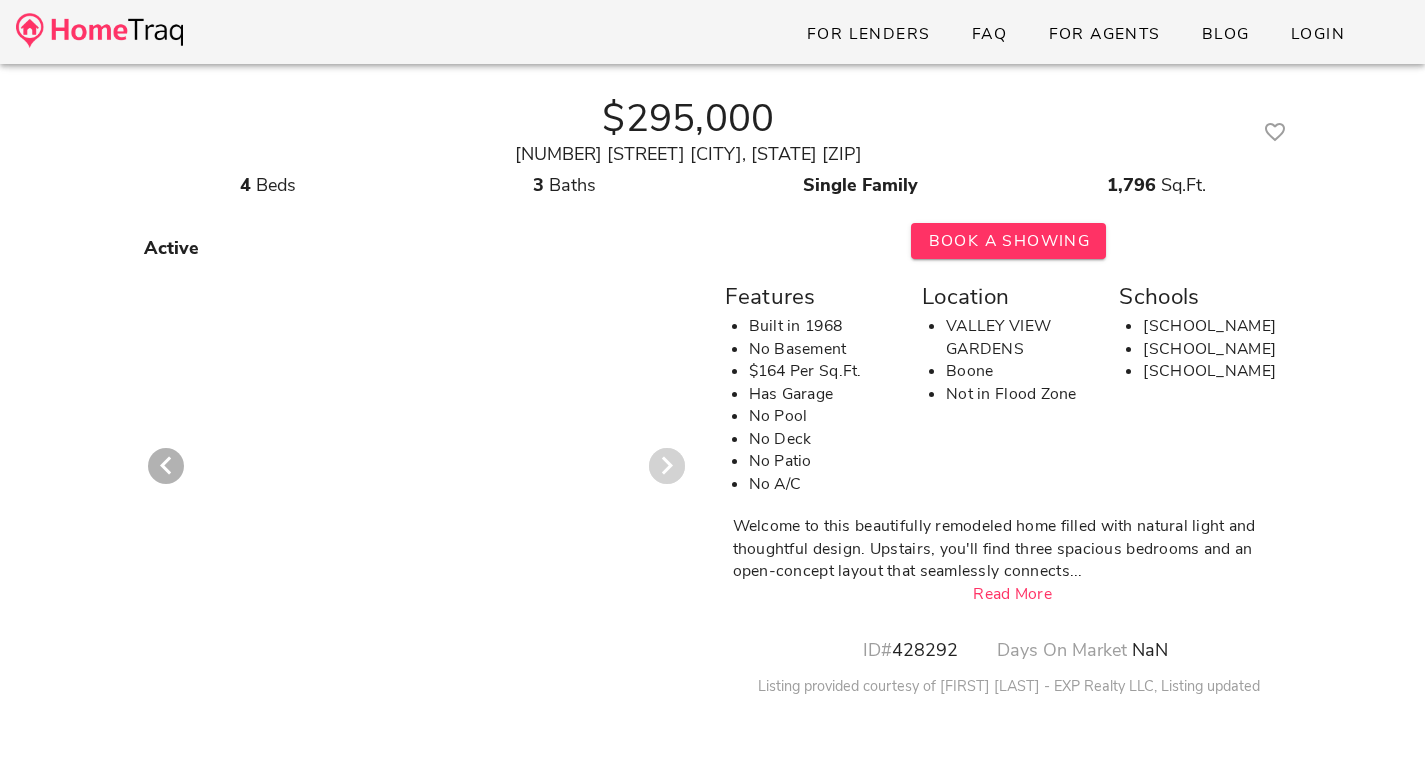 click at bounding box center [667, 466] 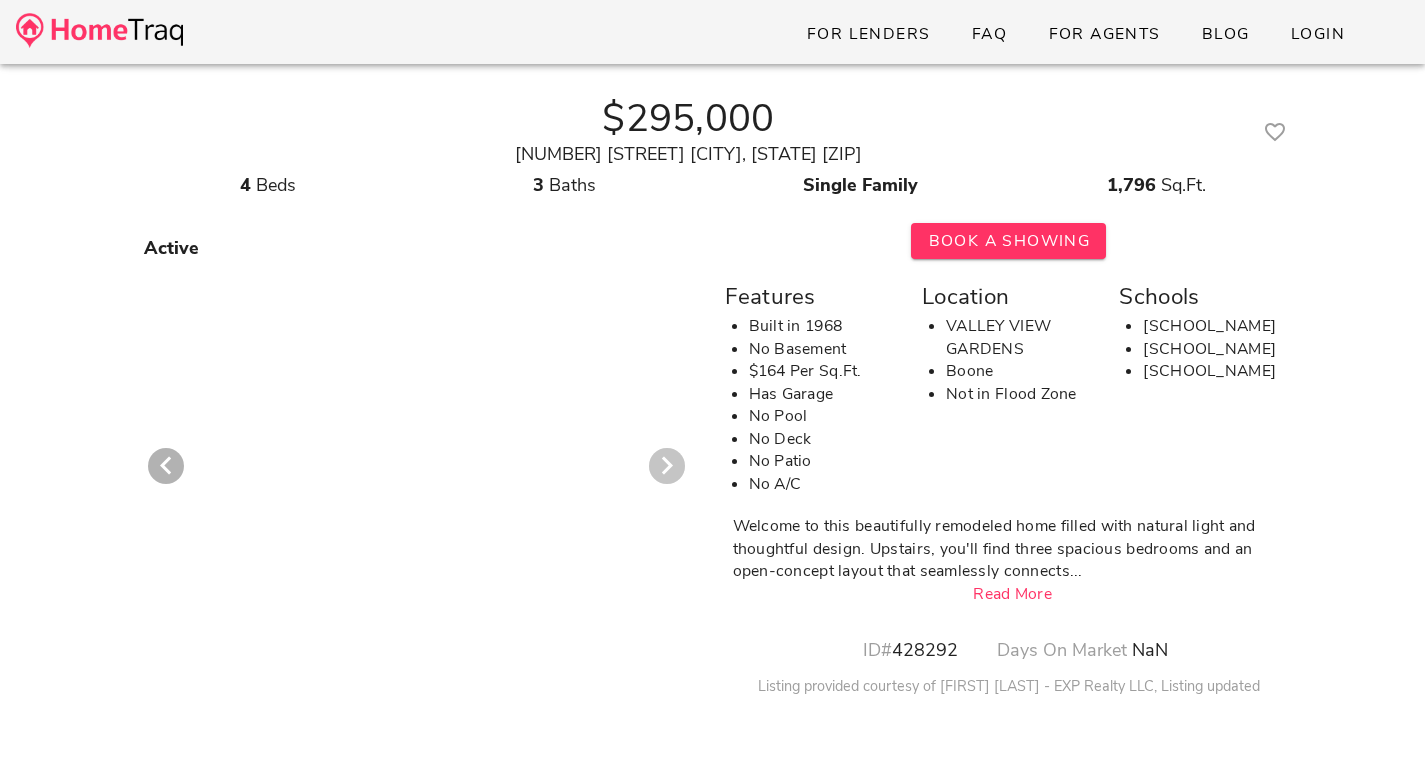 click at bounding box center [667, 466] 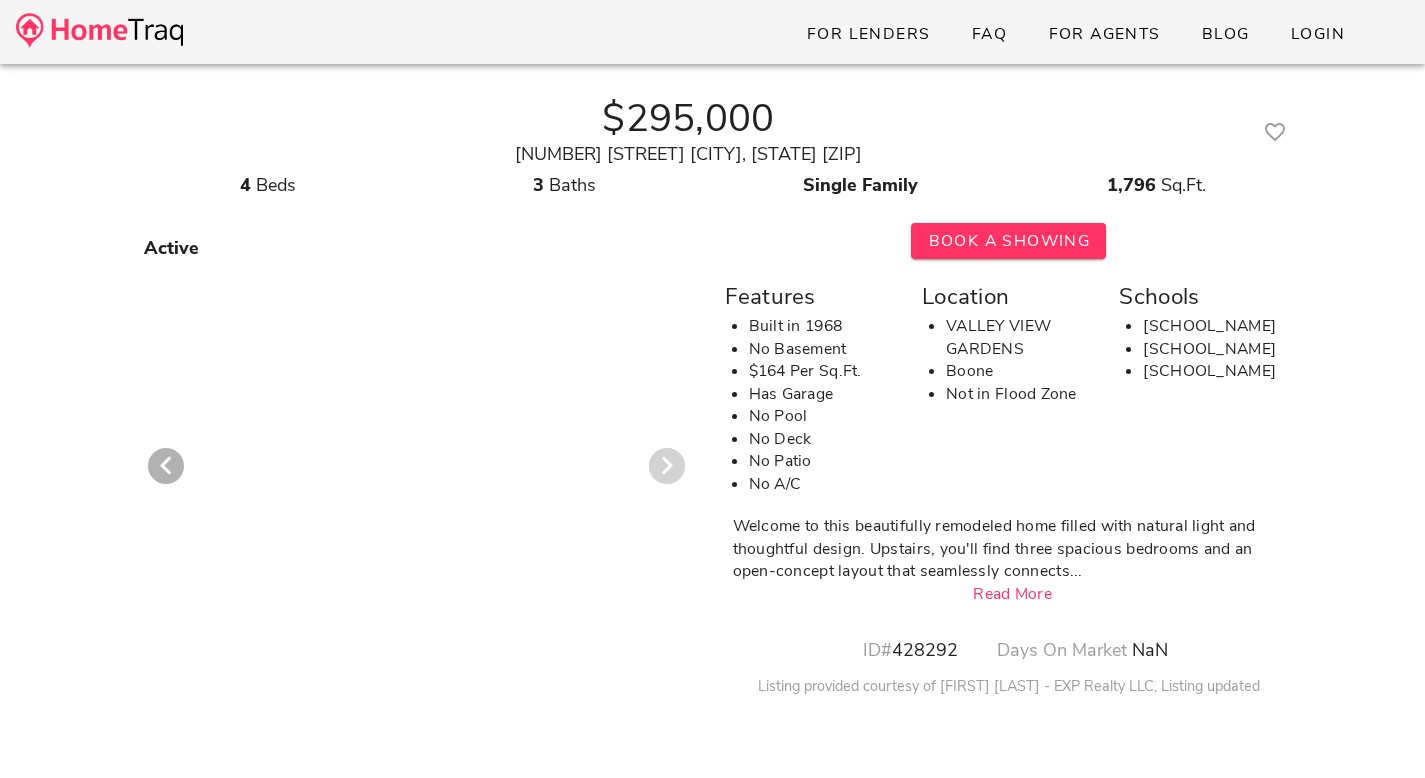 click at bounding box center (667, 466) 